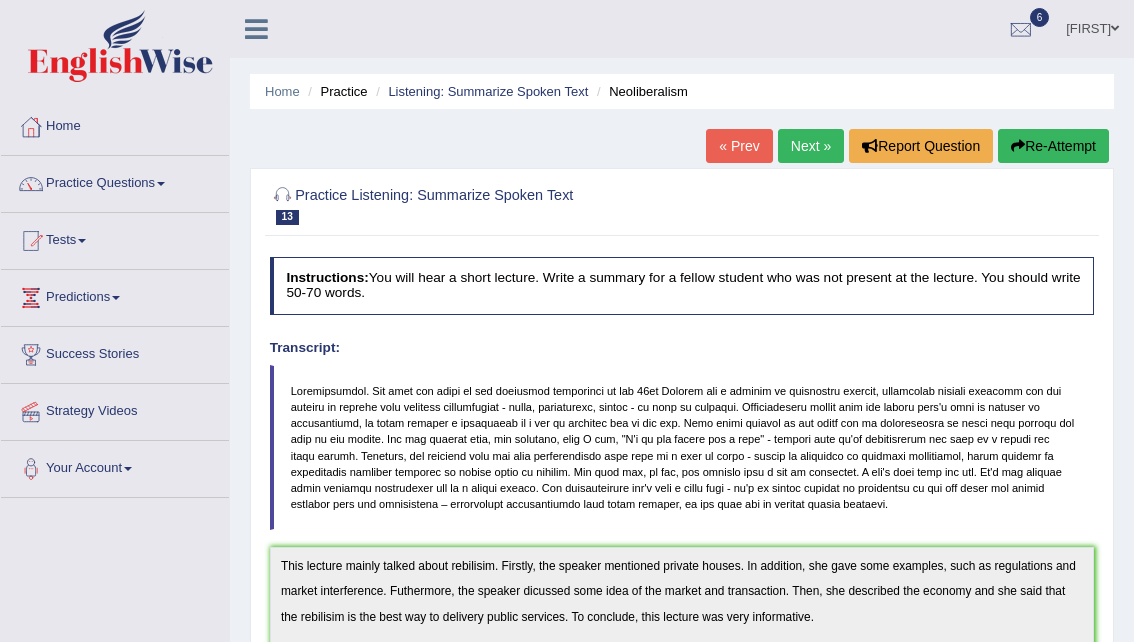 scroll, scrollTop: 0, scrollLeft: 0, axis: both 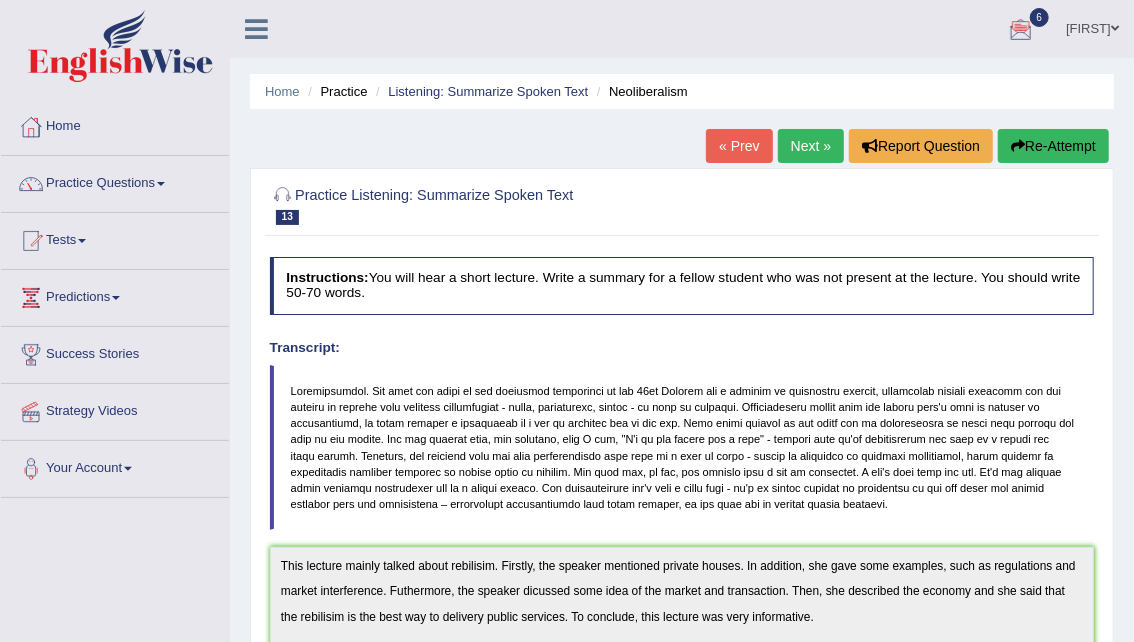 click at bounding box center [682, 448] 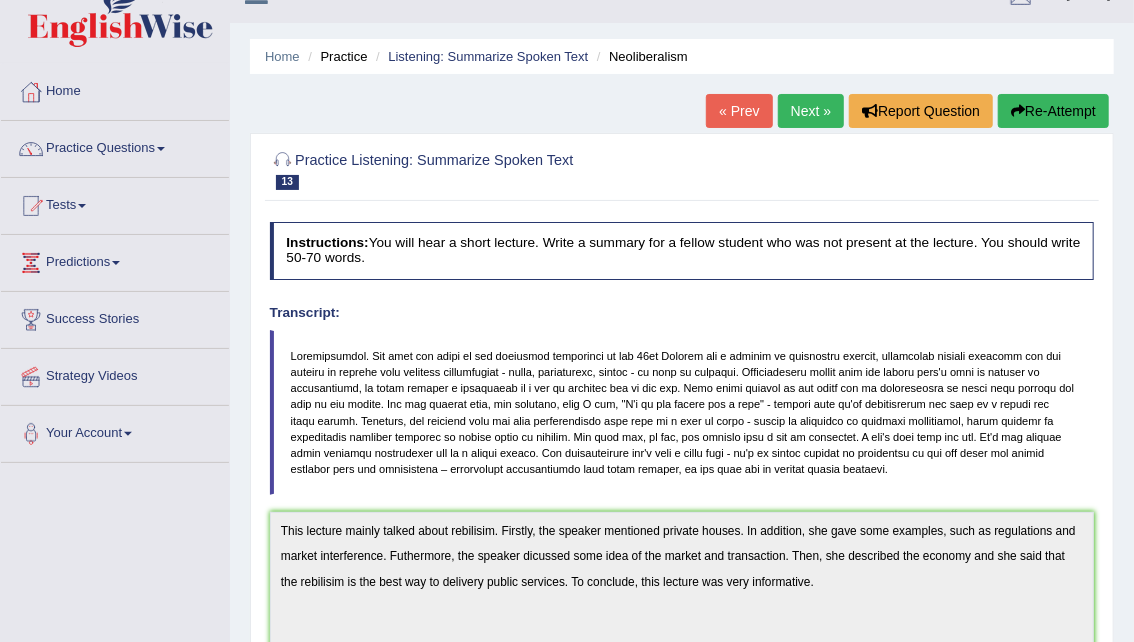 scroll, scrollTop: 0, scrollLeft: 0, axis: both 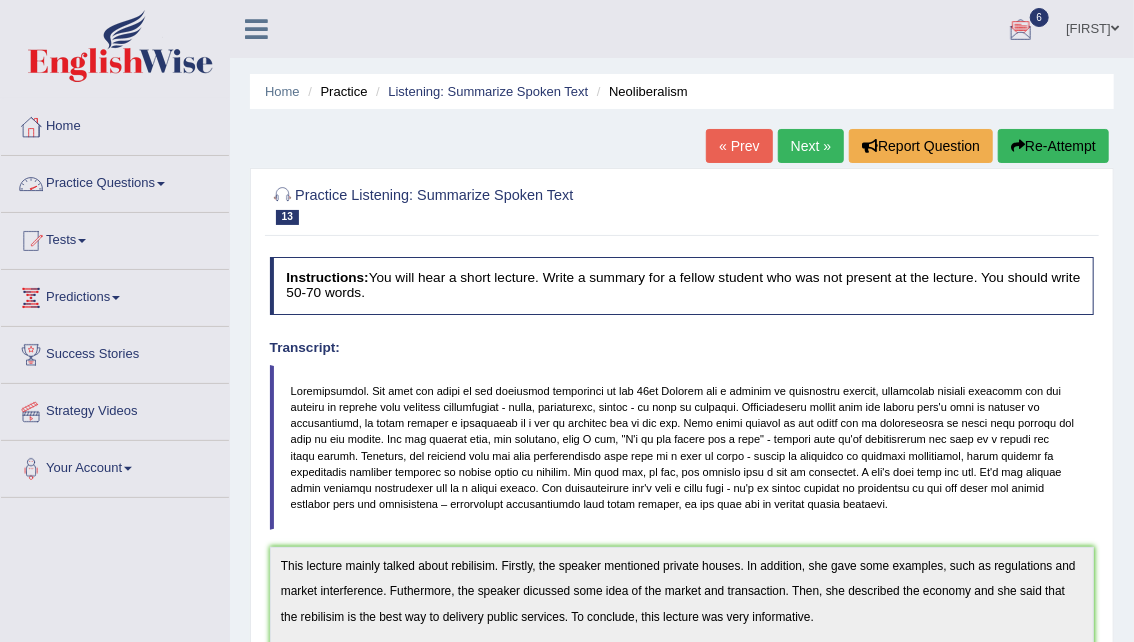 click on "Practice Questions" at bounding box center (115, 181) 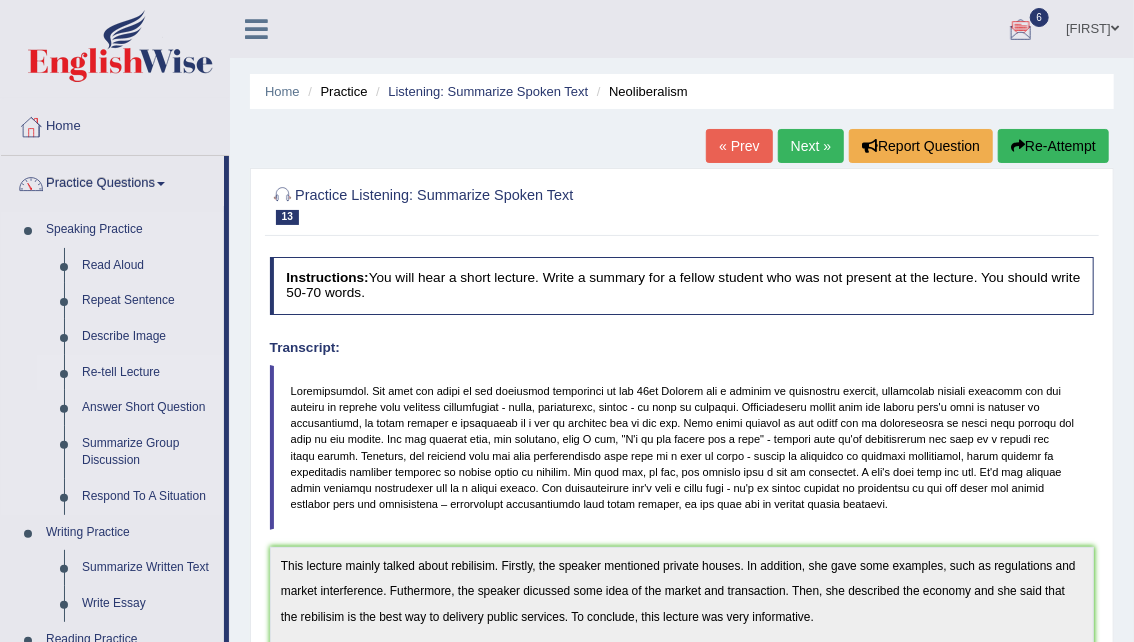 click on "Re-tell Lecture" at bounding box center (148, 373) 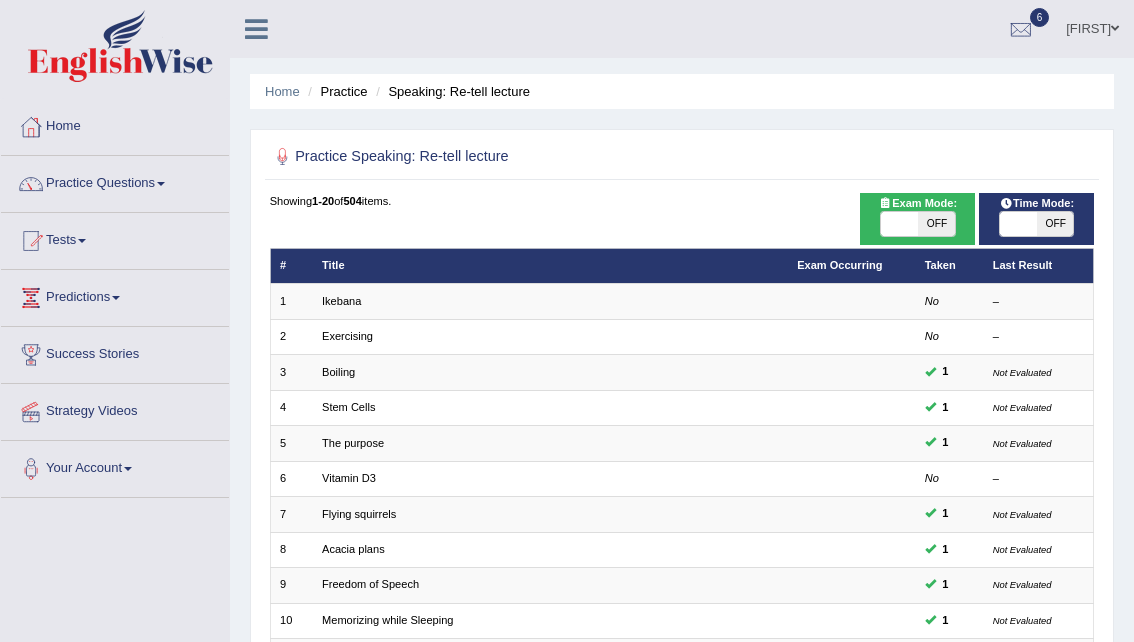scroll, scrollTop: 0, scrollLeft: 0, axis: both 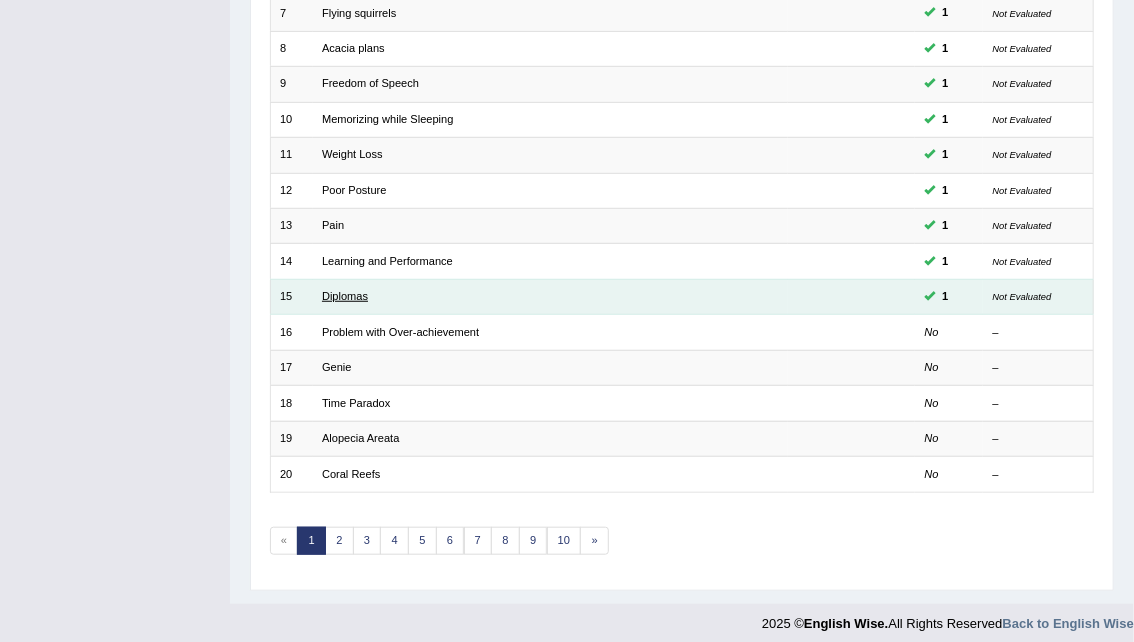 click on "Diplomas" at bounding box center [345, 296] 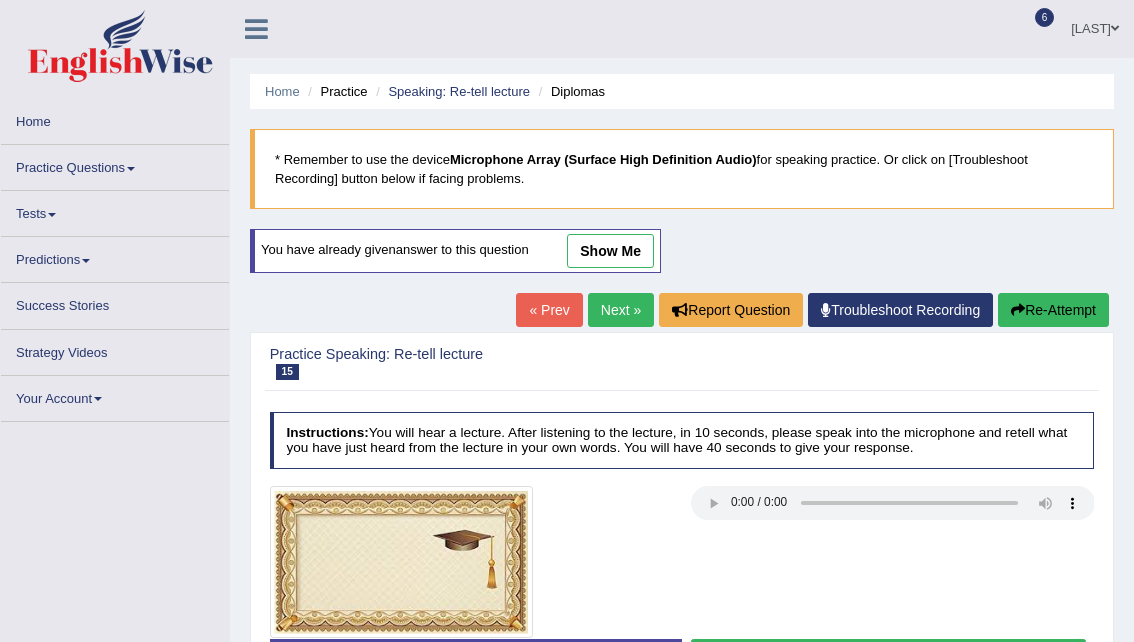 scroll, scrollTop: 0, scrollLeft: 0, axis: both 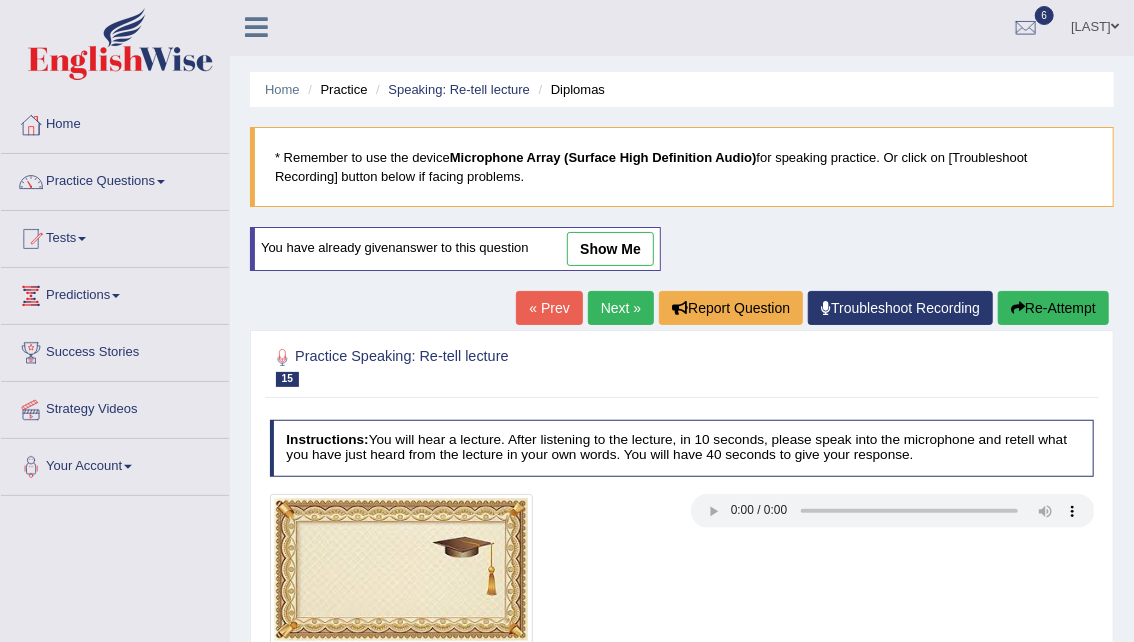 click on "show me" at bounding box center [610, 249] 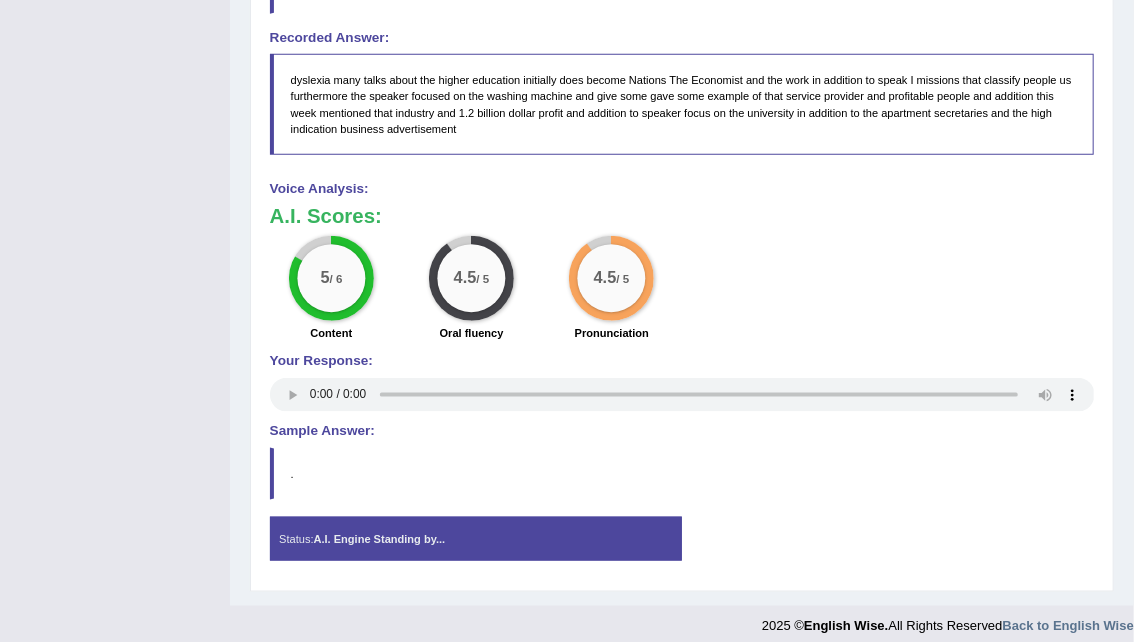 scroll, scrollTop: 831, scrollLeft: 0, axis: vertical 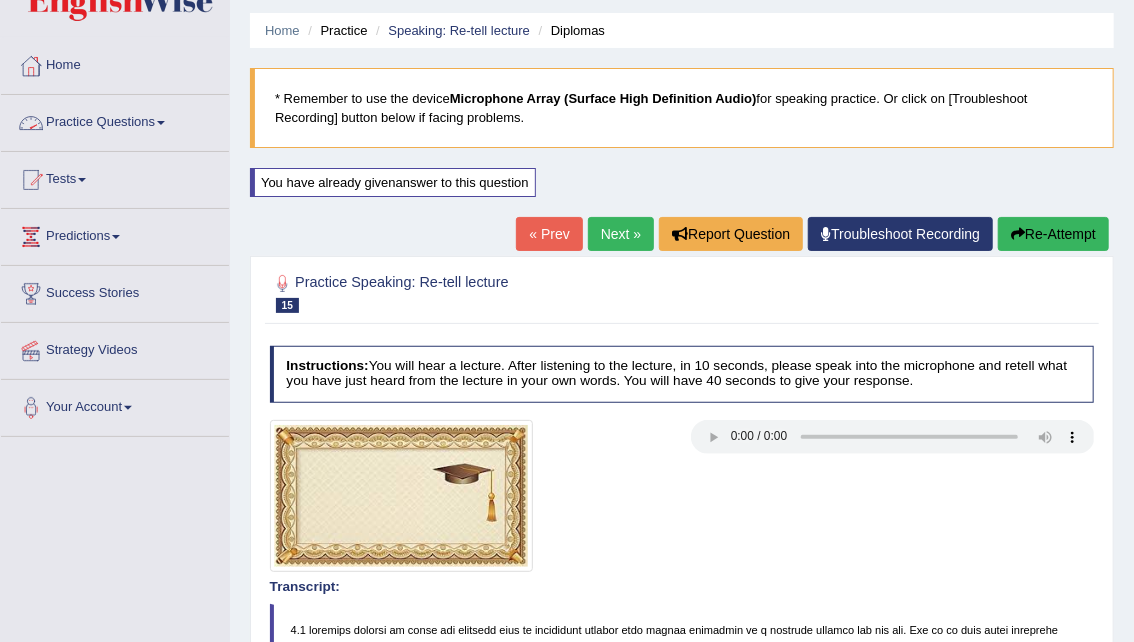 click on "Practice Questions" at bounding box center [115, 120] 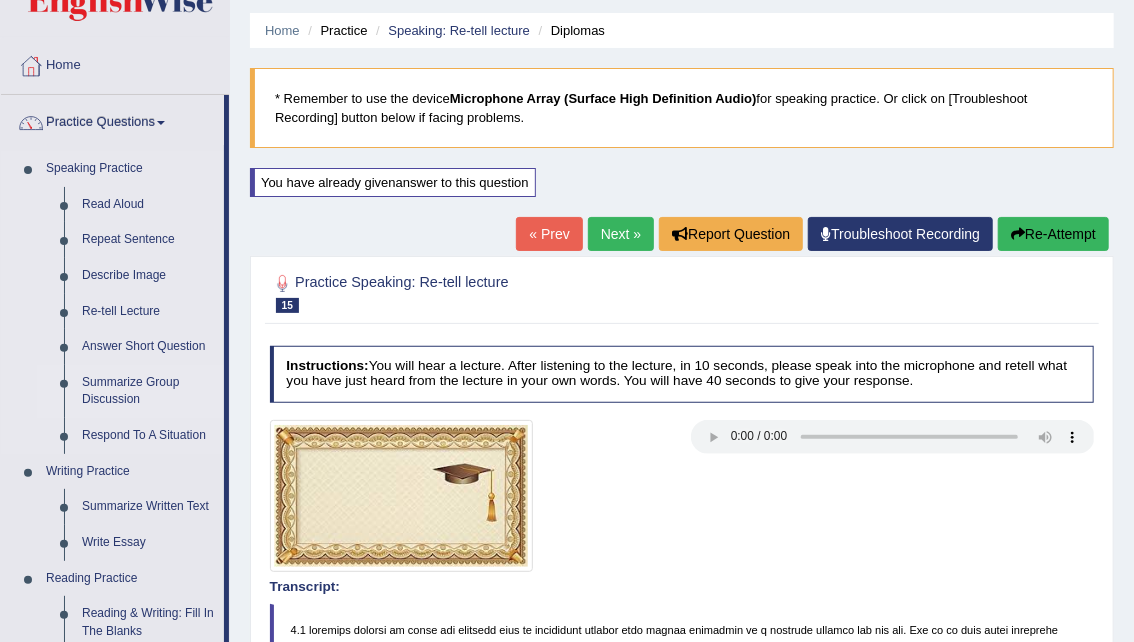 click on "Summarize Group Discussion" at bounding box center [148, 391] 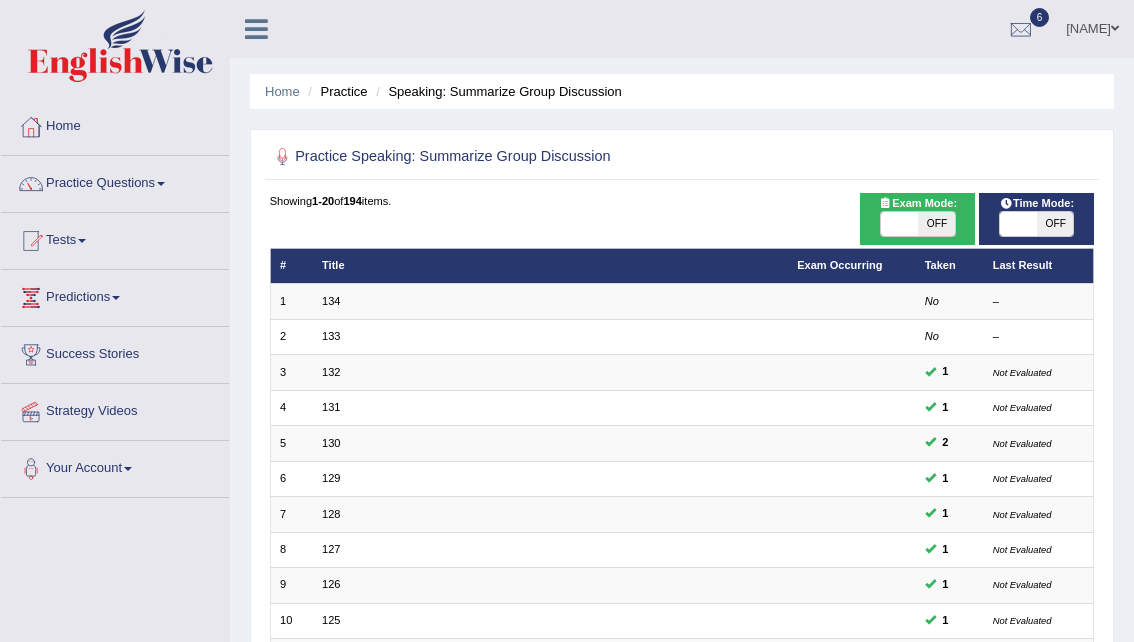scroll, scrollTop: 0, scrollLeft: 0, axis: both 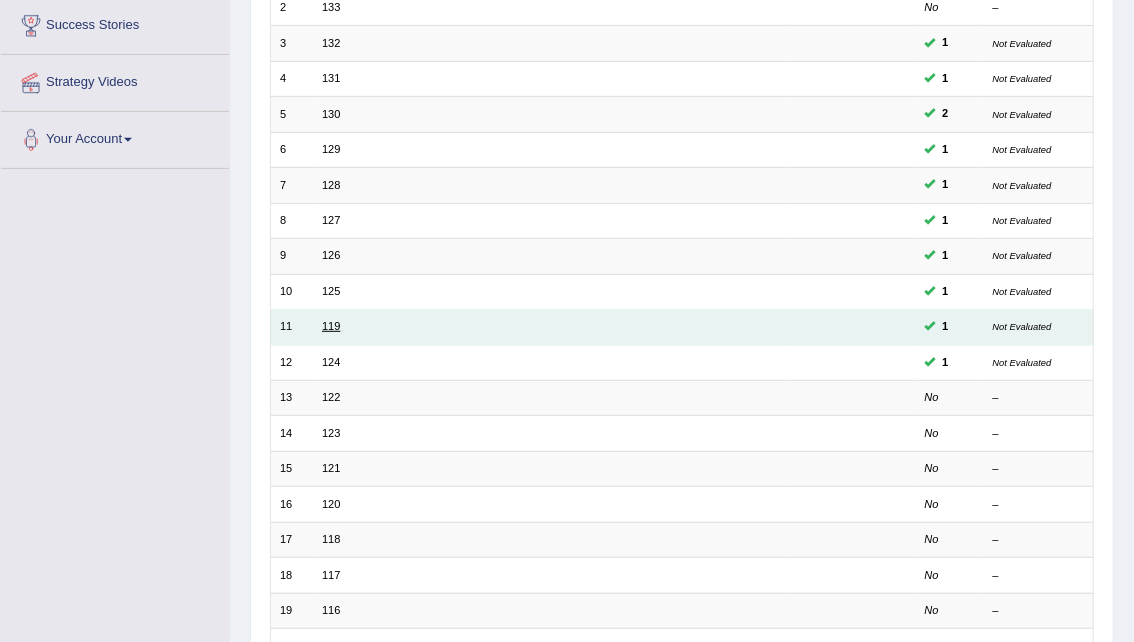 click on "119" at bounding box center (331, 326) 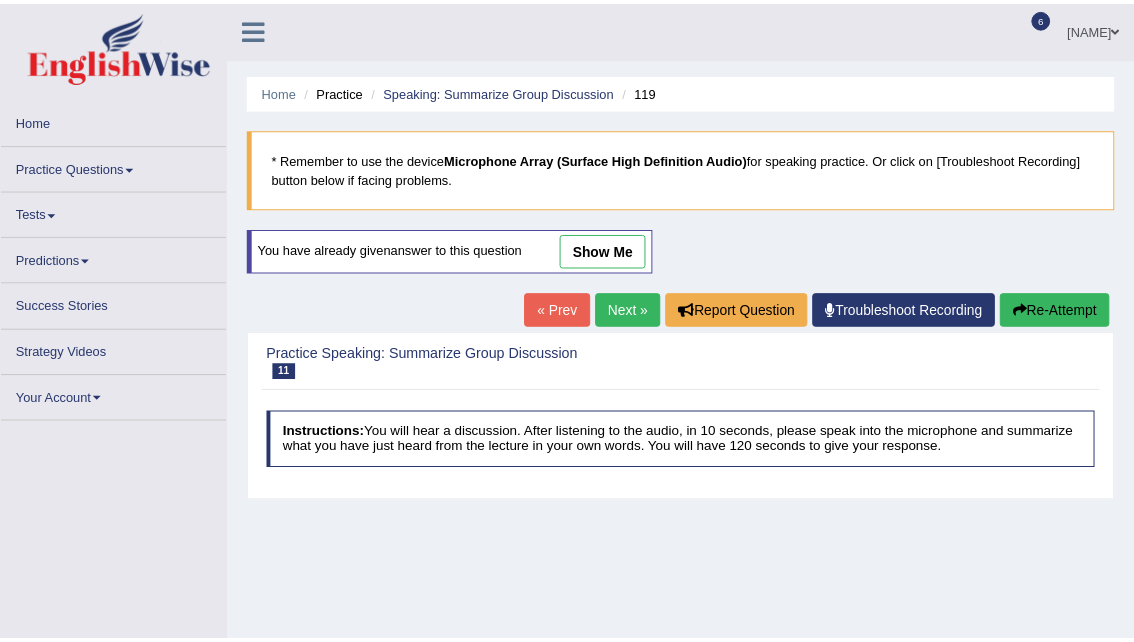 scroll, scrollTop: 0, scrollLeft: 0, axis: both 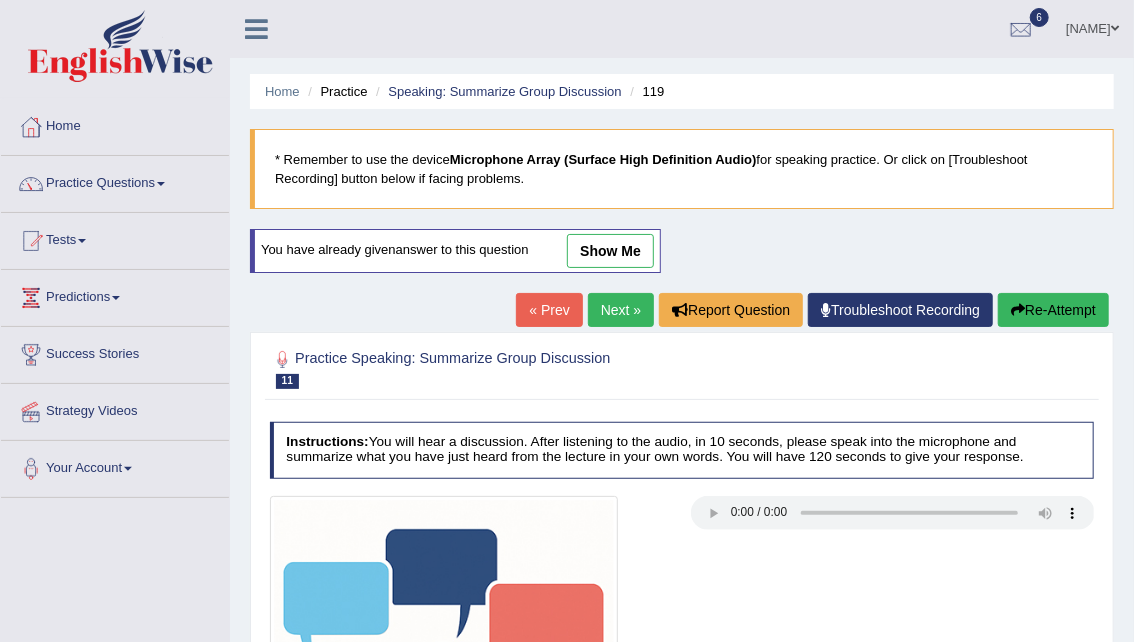 click on "show me" at bounding box center [610, 251] 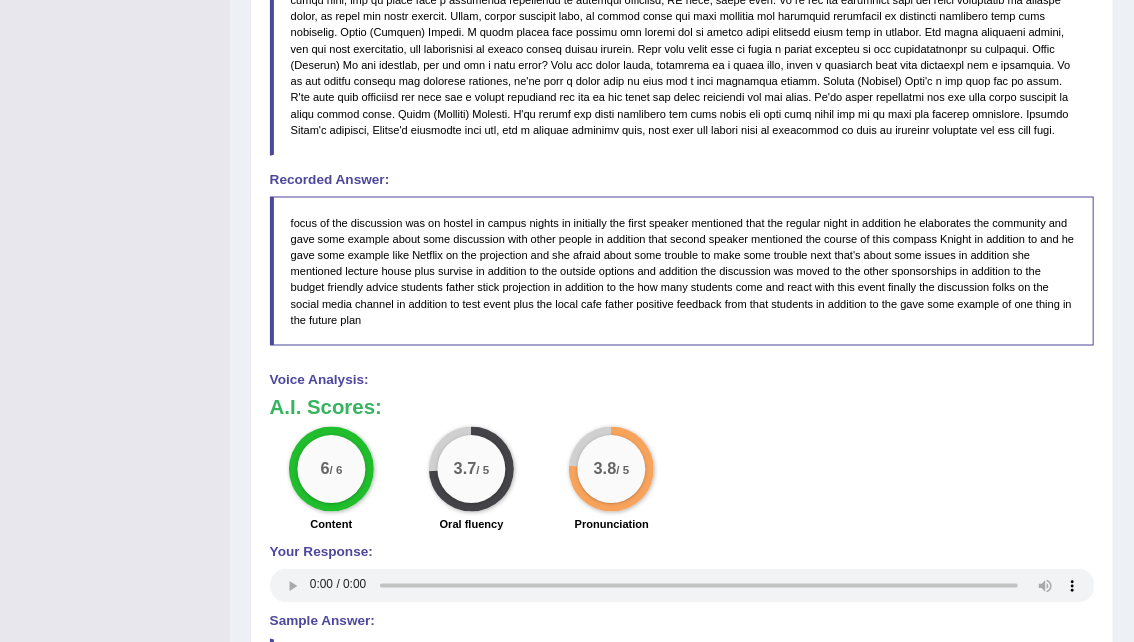 scroll, scrollTop: 1035, scrollLeft: 0, axis: vertical 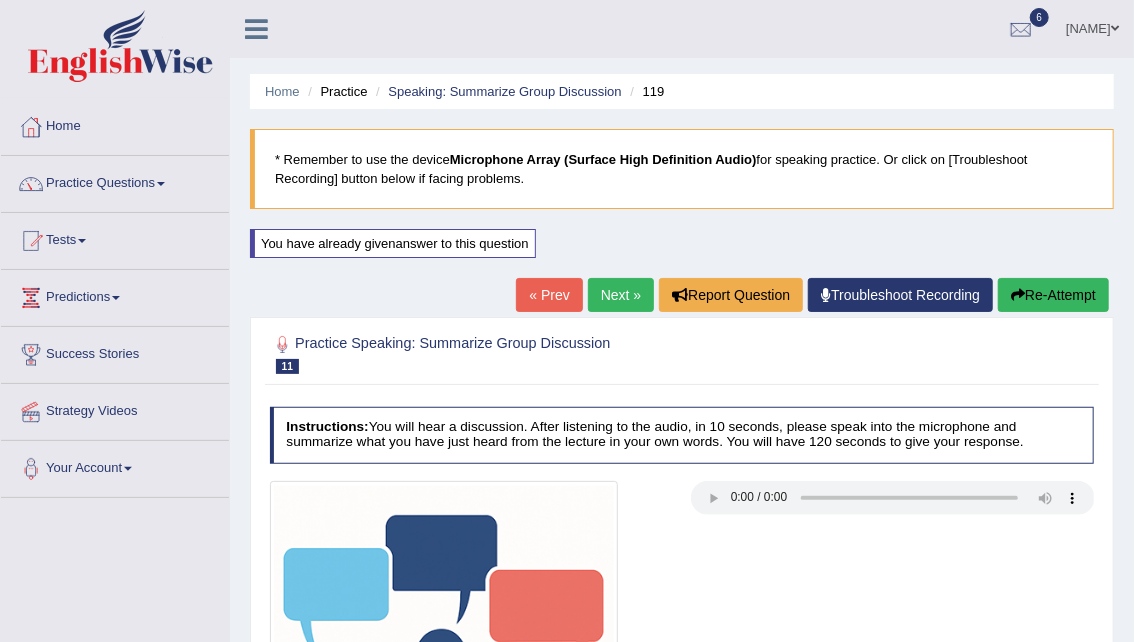 click on "Practice Questions" at bounding box center (115, 181) 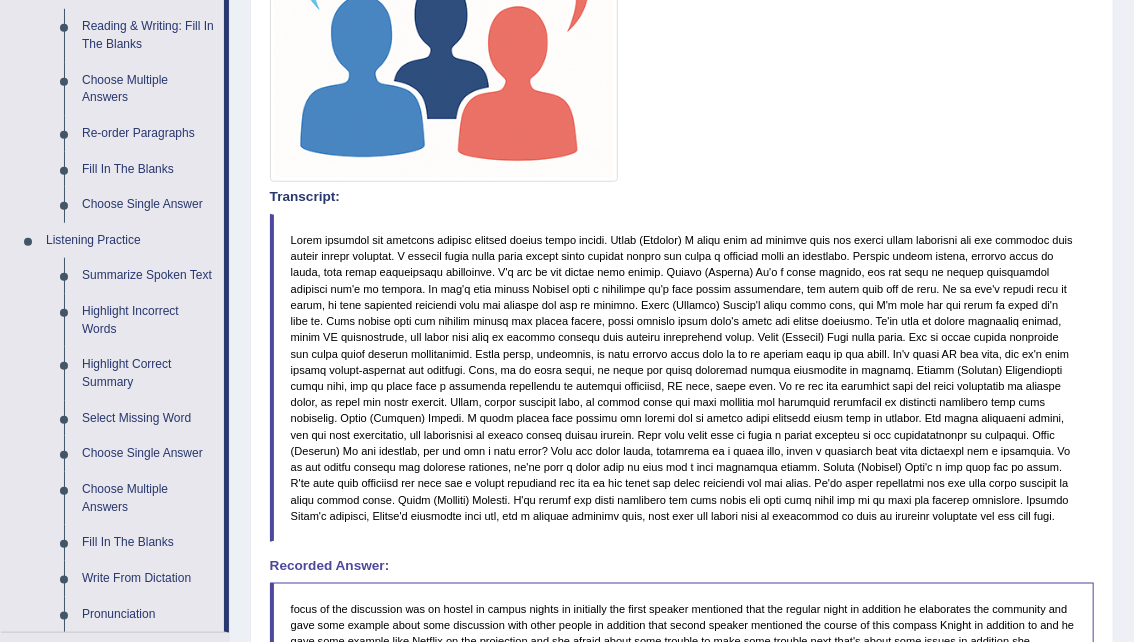 scroll, scrollTop: 659, scrollLeft: 0, axis: vertical 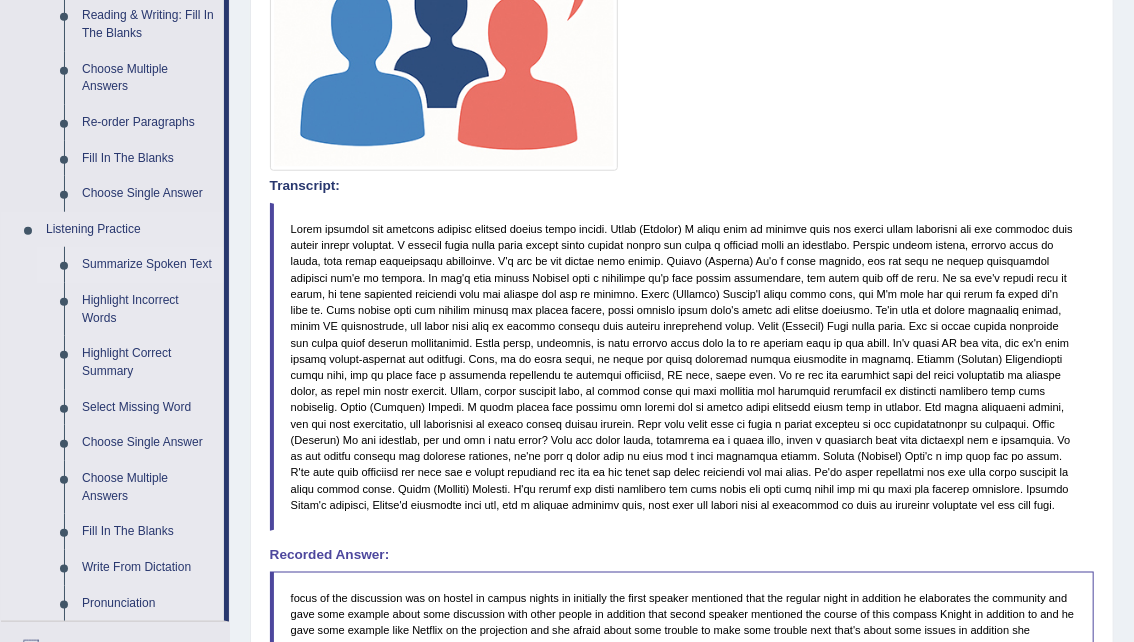 click on "Summarize Spoken Text" at bounding box center [148, 265] 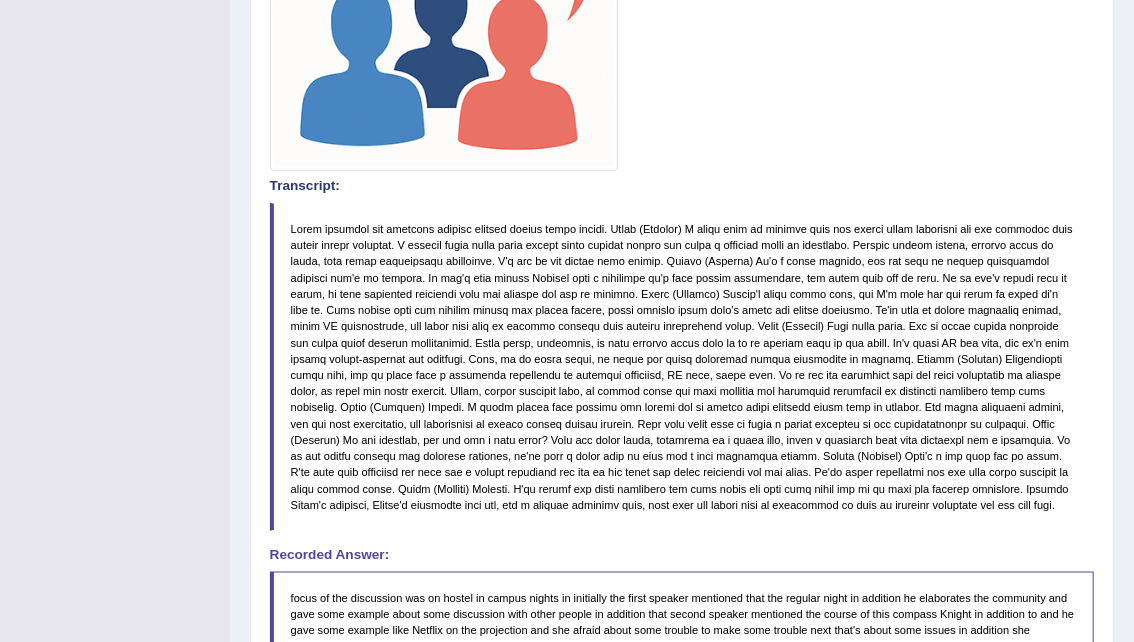 scroll, scrollTop: 254, scrollLeft: 0, axis: vertical 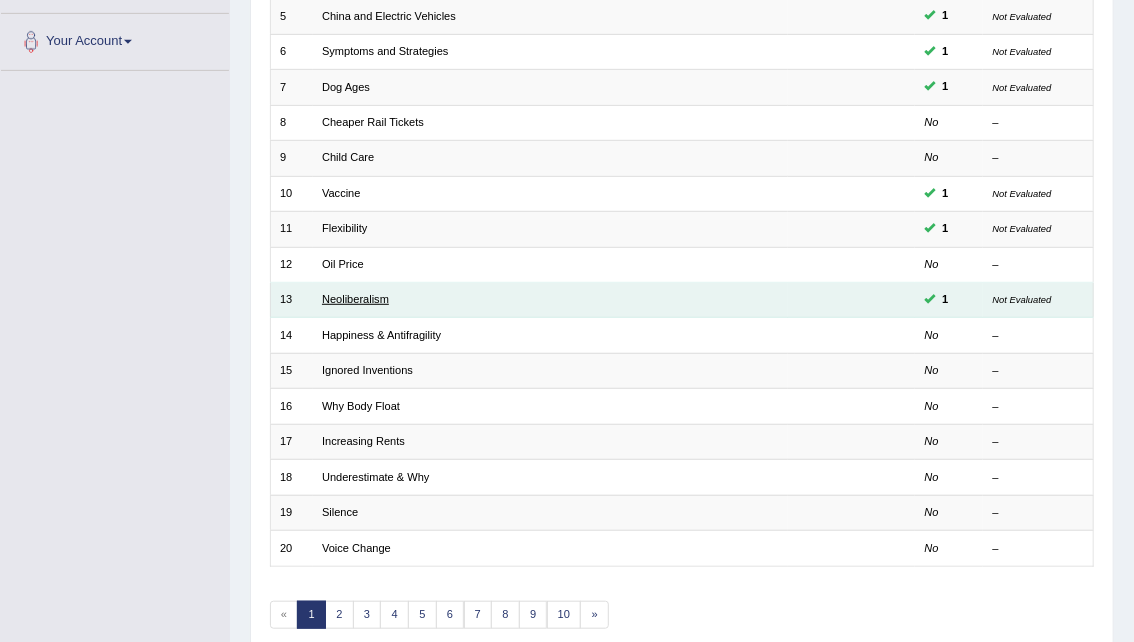 click on "Neoliberalism" at bounding box center (355, 299) 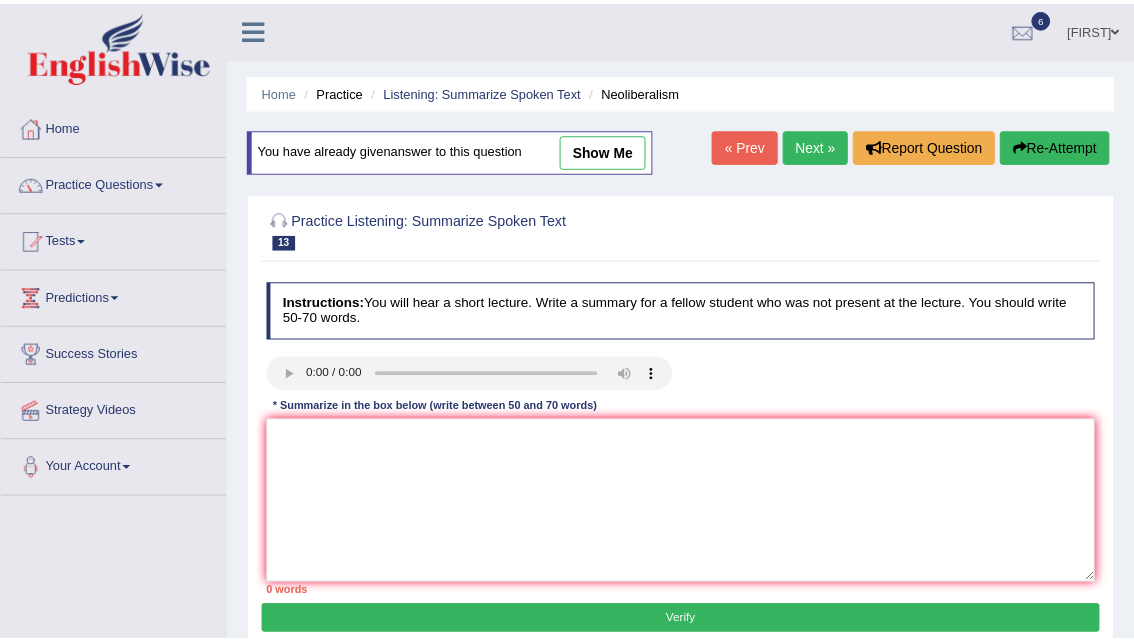 scroll, scrollTop: 0, scrollLeft: 0, axis: both 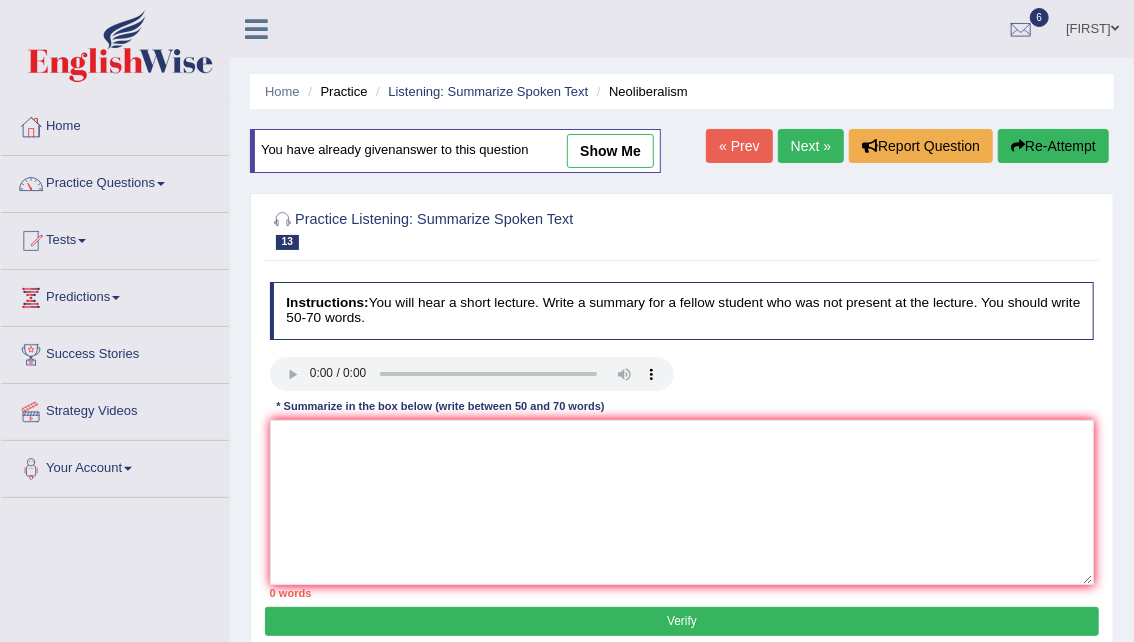 click on "show me" at bounding box center (610, 151) 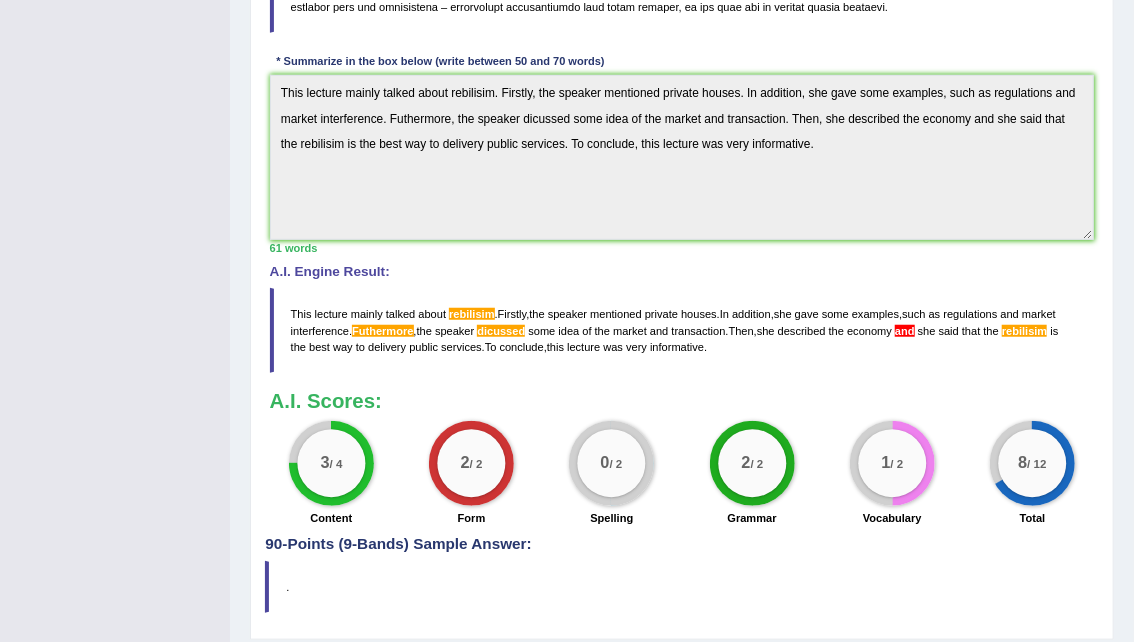 scroll, scrollTop: 548, scrollLeft: 0, axis: vertical 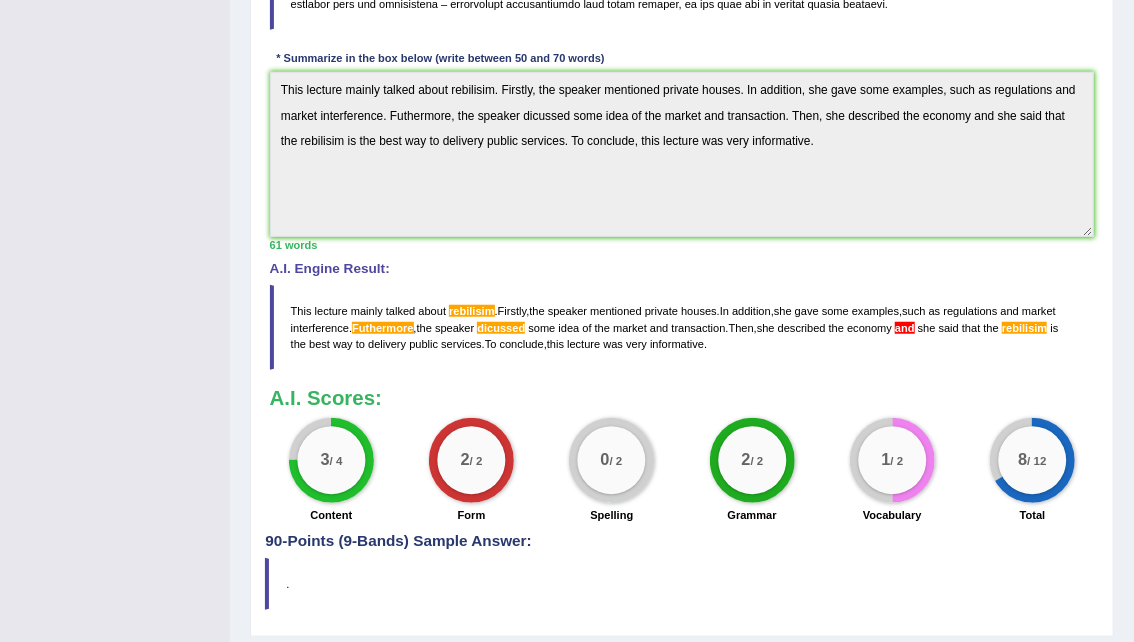 click on "and" at bounding box center [905, 328] 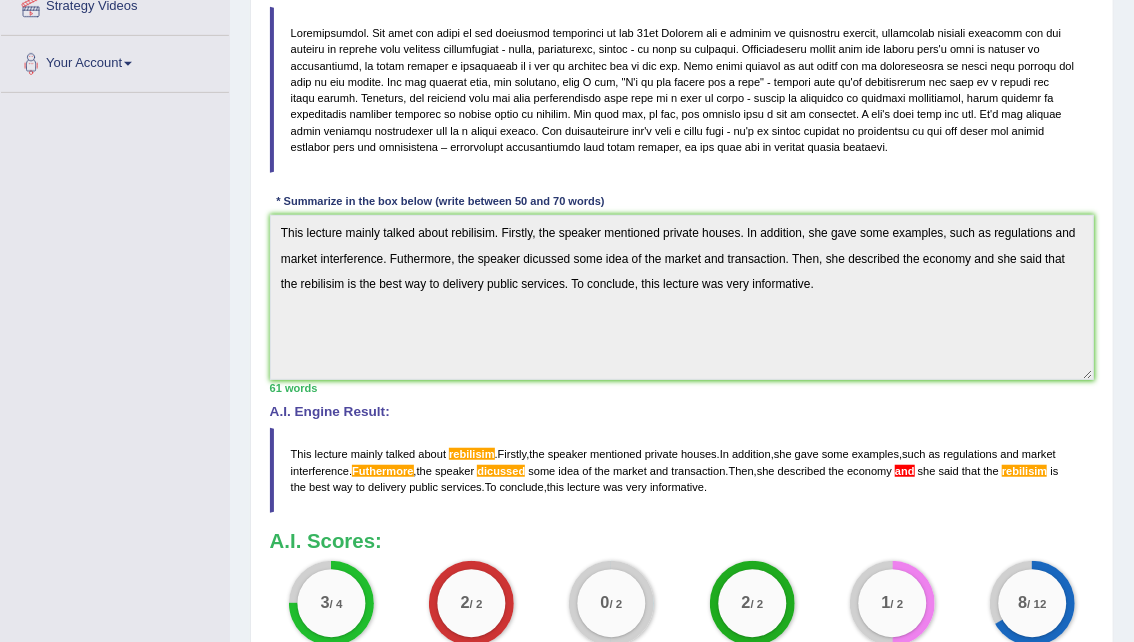 scroll, scrollTop: 0, scrollLeft: 0, axis: both 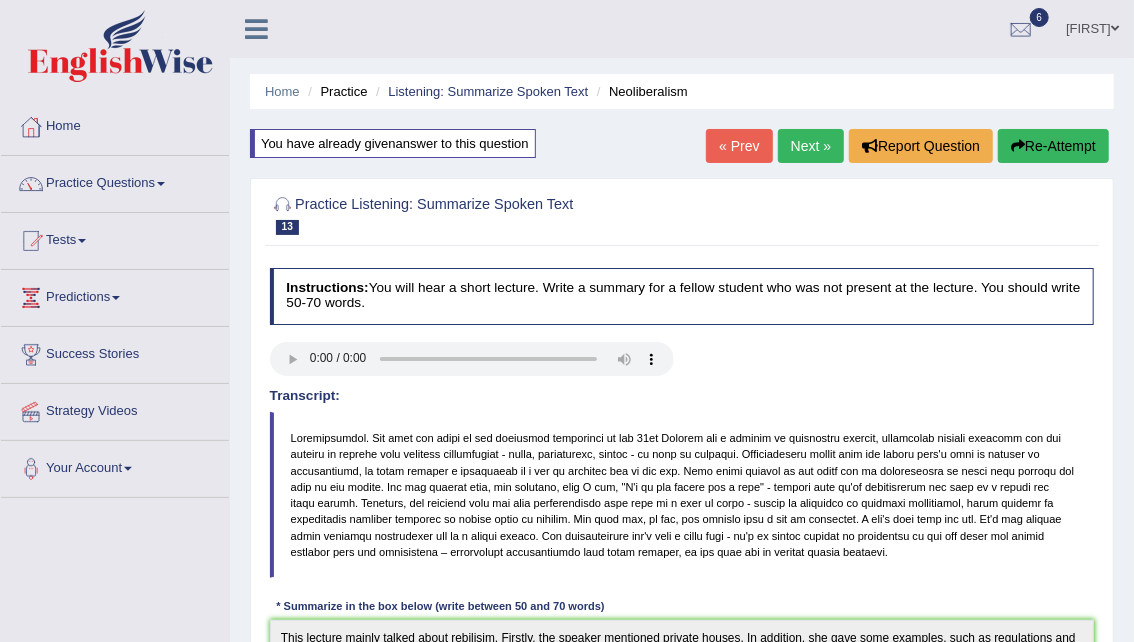 click on "Next »" at bounding box center [811, 146] 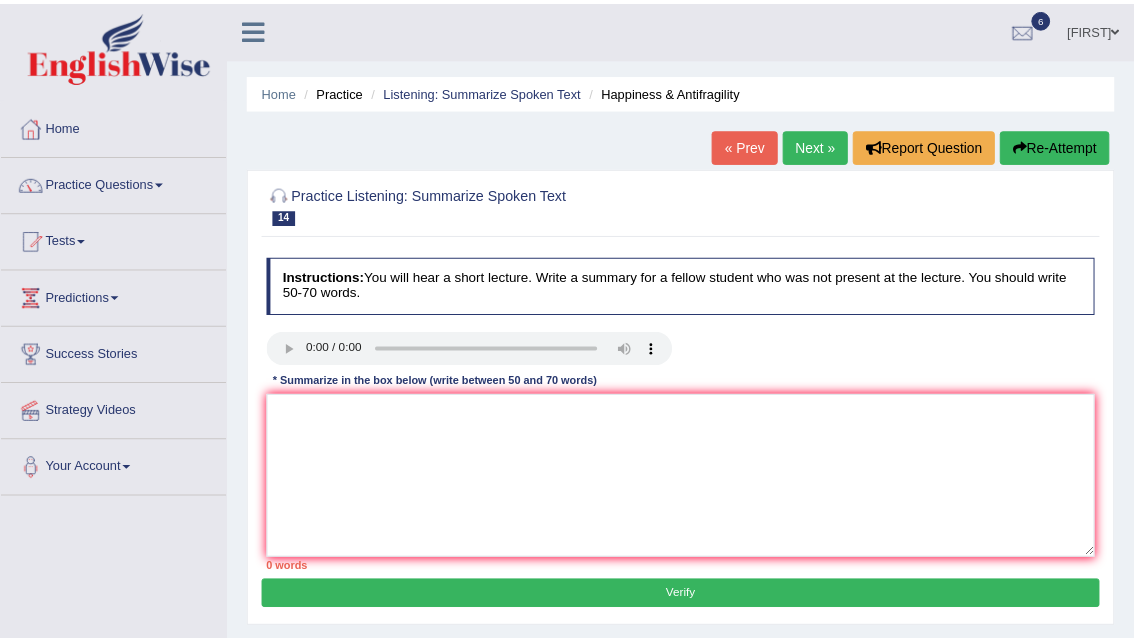 scroll, scrollTop: 0, scrollLeft: 0, axis: both 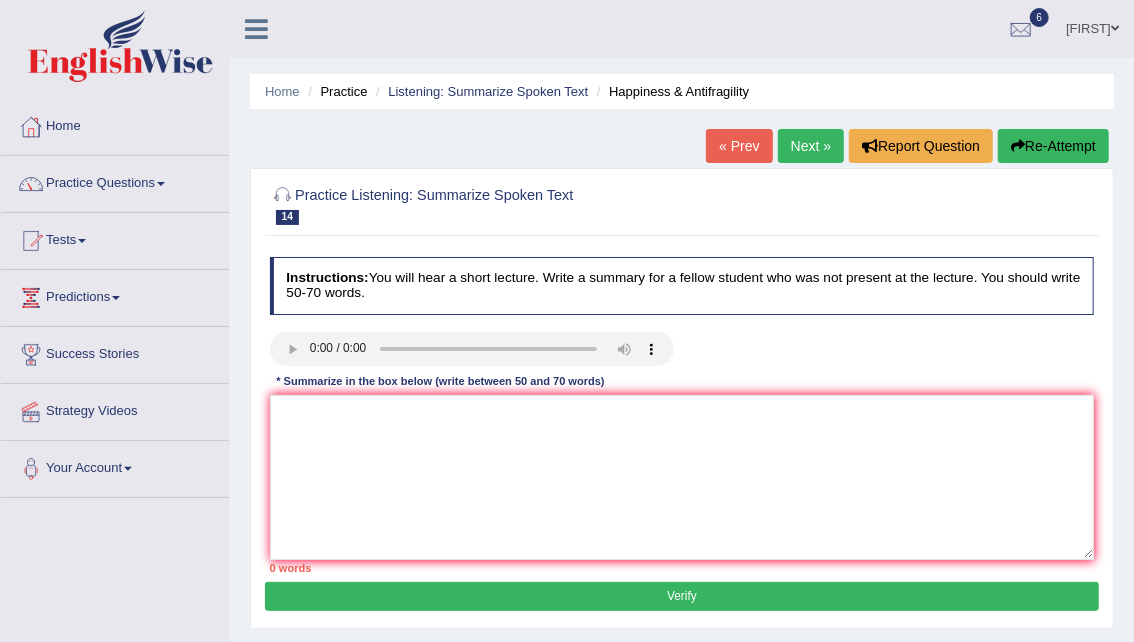 type 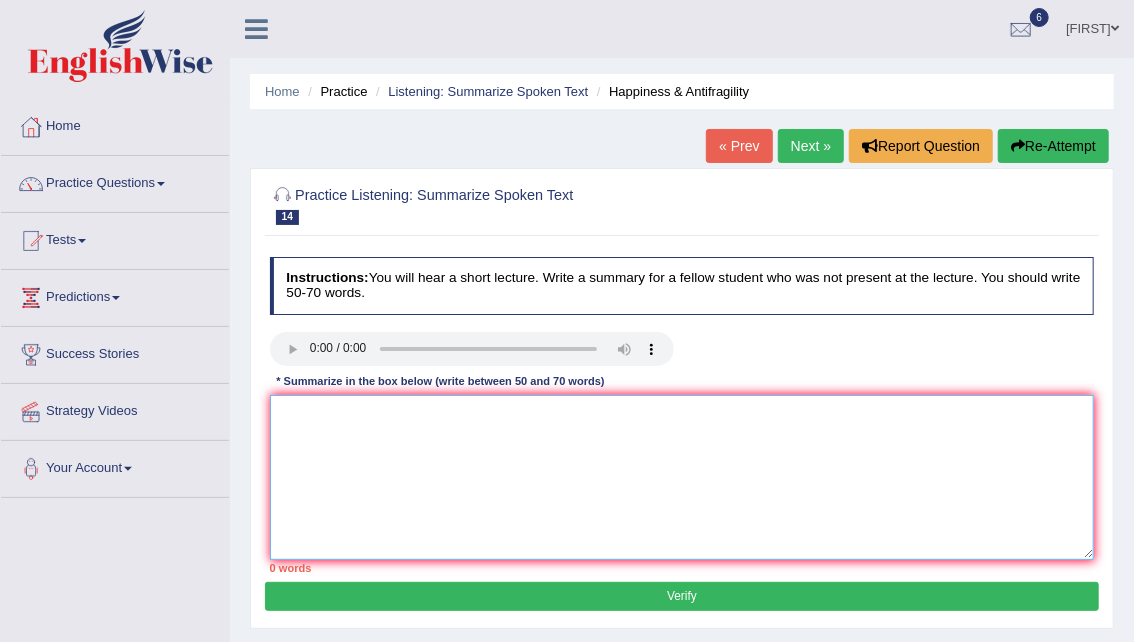 click at bounding box center (682, 477) 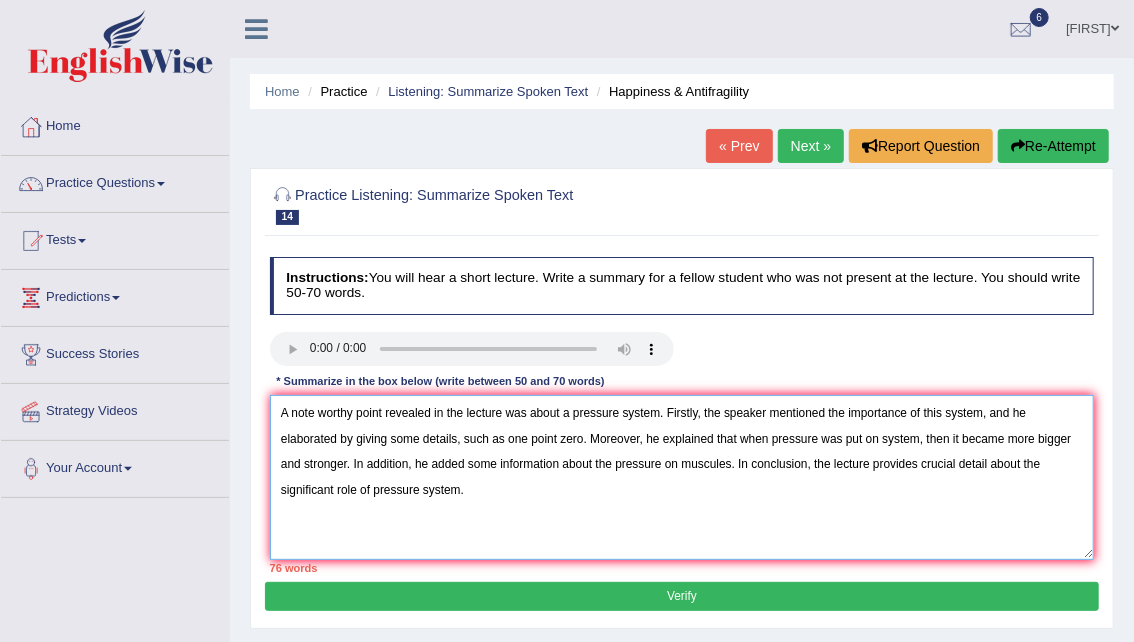 drag, startPoint x: 582, startPoint y: 439, endPoint x: 987, endPoint y: 414, distance: 405.77087 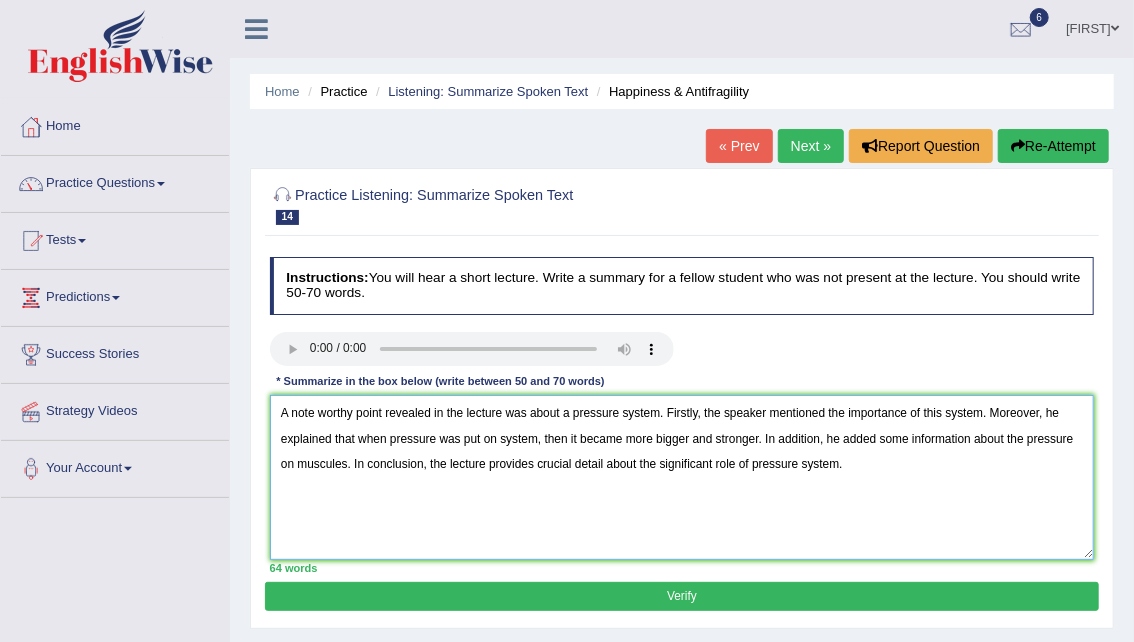 click on "A note worthy point revealed in the lecture was about a pressure system. Firstly, the speaker mentioned the importance of this system. Moreover, he explained that when pressure was put on system, then it became more bigger and stronger. In addition, he added some information about the pressure on muscules. In conclusion, the lecture provides crucial detail about the significant role of pressure system." at bounding box center [682, 477] 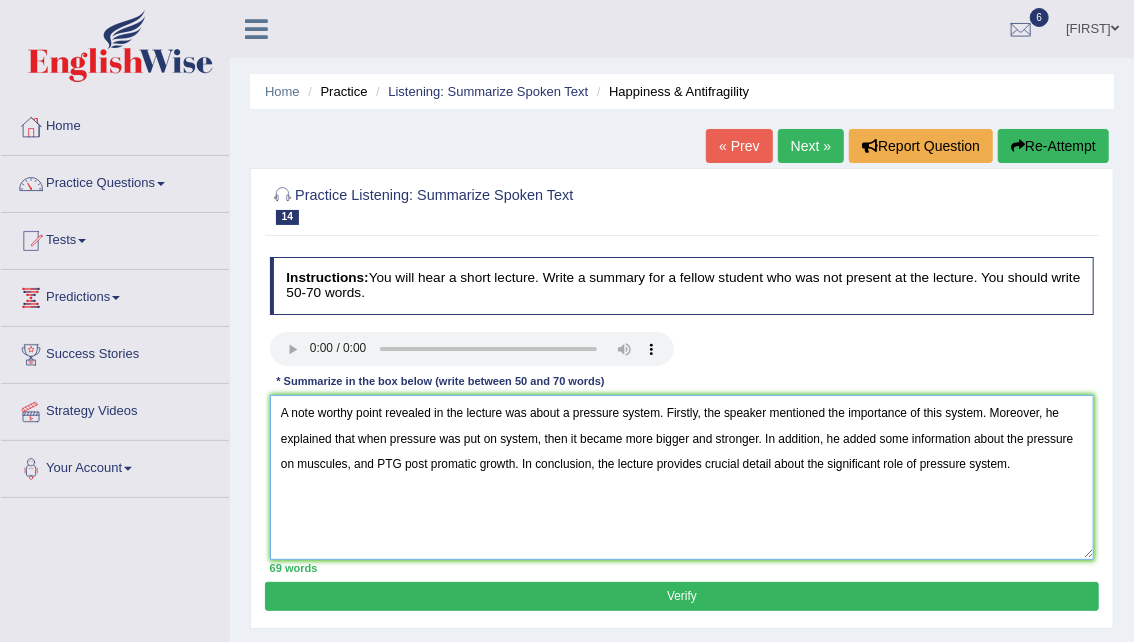 type on "A note worthy point revealed in the lecture was about a pressure system. Firstly, the speaker mentioned the importance of this system. Moreover, he explained that when pressure was put on system, then it became more bigger and stronger. In addition, he added some information about the pressure on muscules, and PTG post promatic growth. In conclusion, the lecture provides crucial detail about the significant role of pressure system." 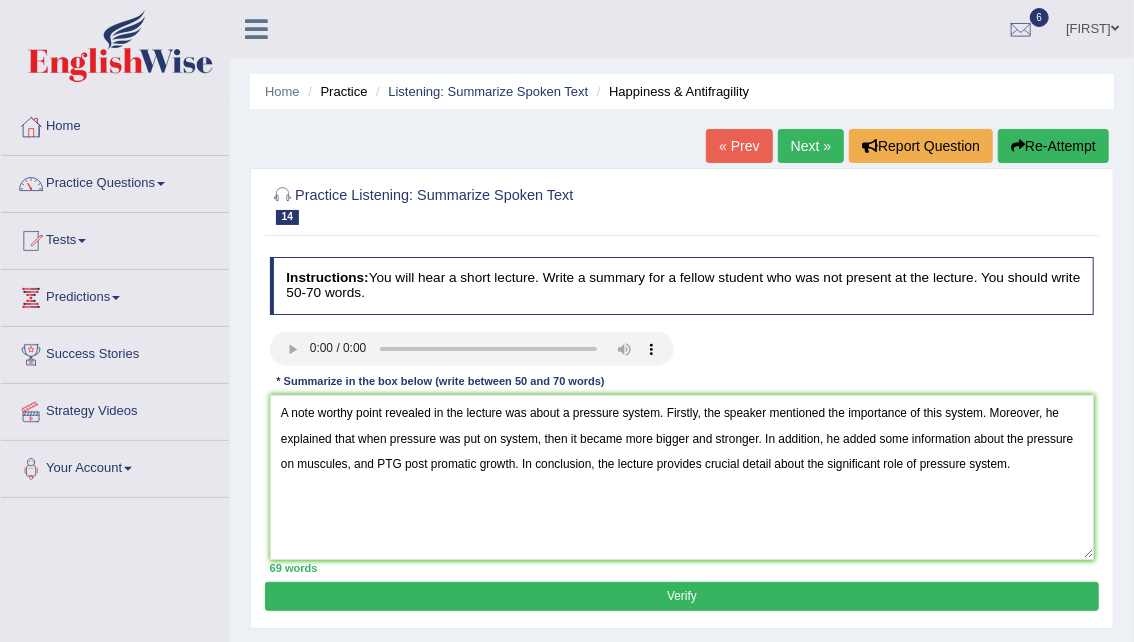 drag, startPoint x: 520, startPoint y: 570, endPoint x: 557, endPoint y: 592, distance: 43.046486 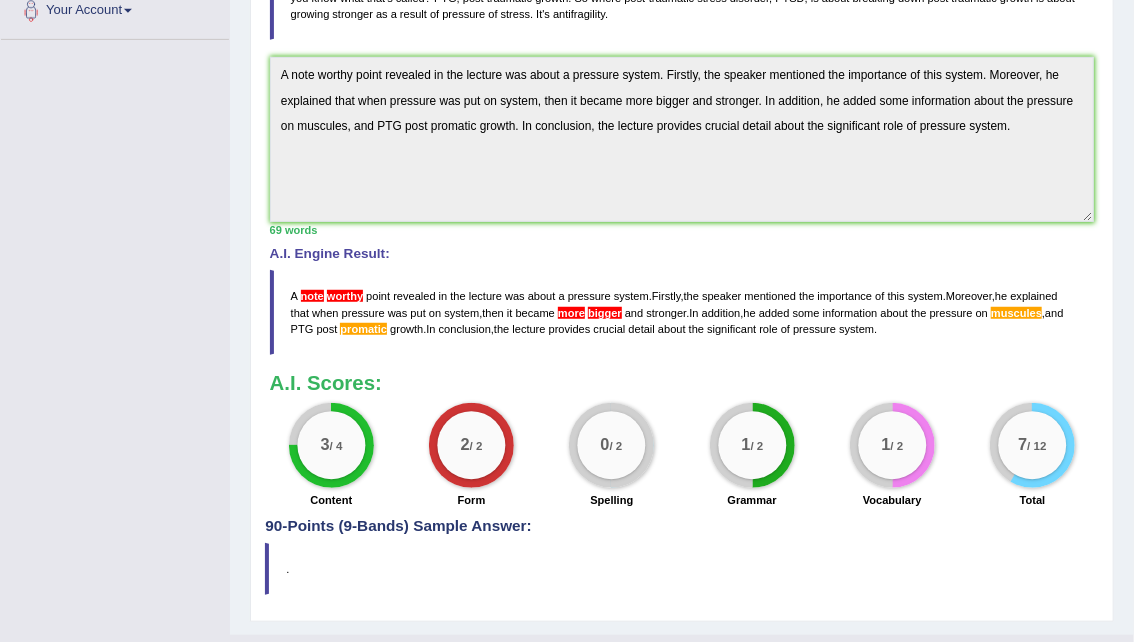 scroll, scrollTop: 459, scrollLeft: 0, axis: vertical 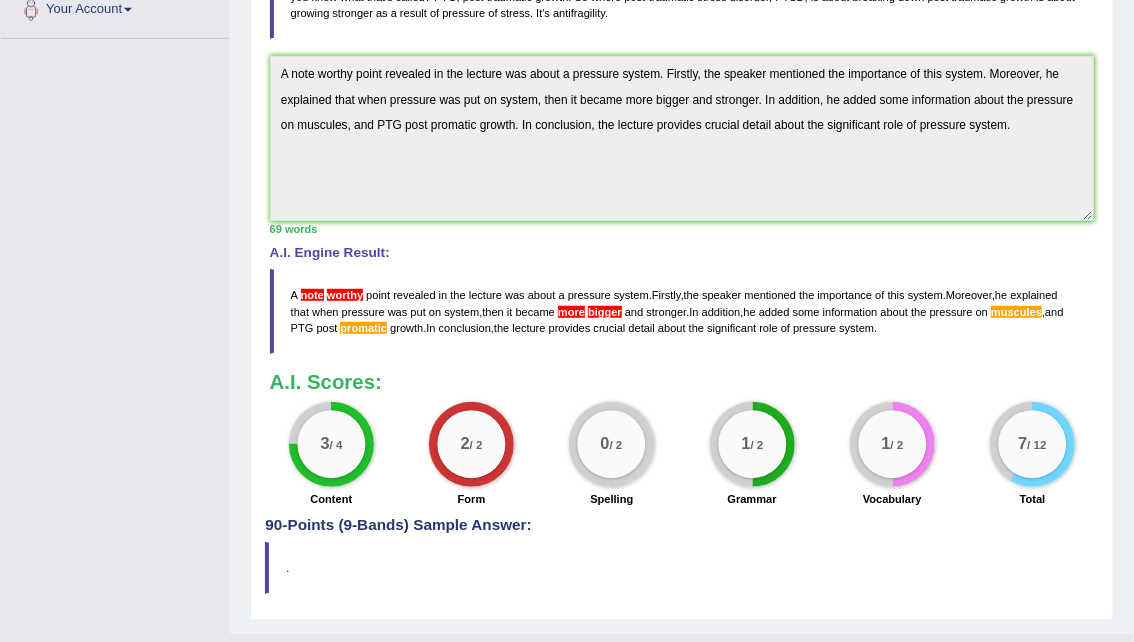 click on "muscules" at bounding box center (1016, 312) 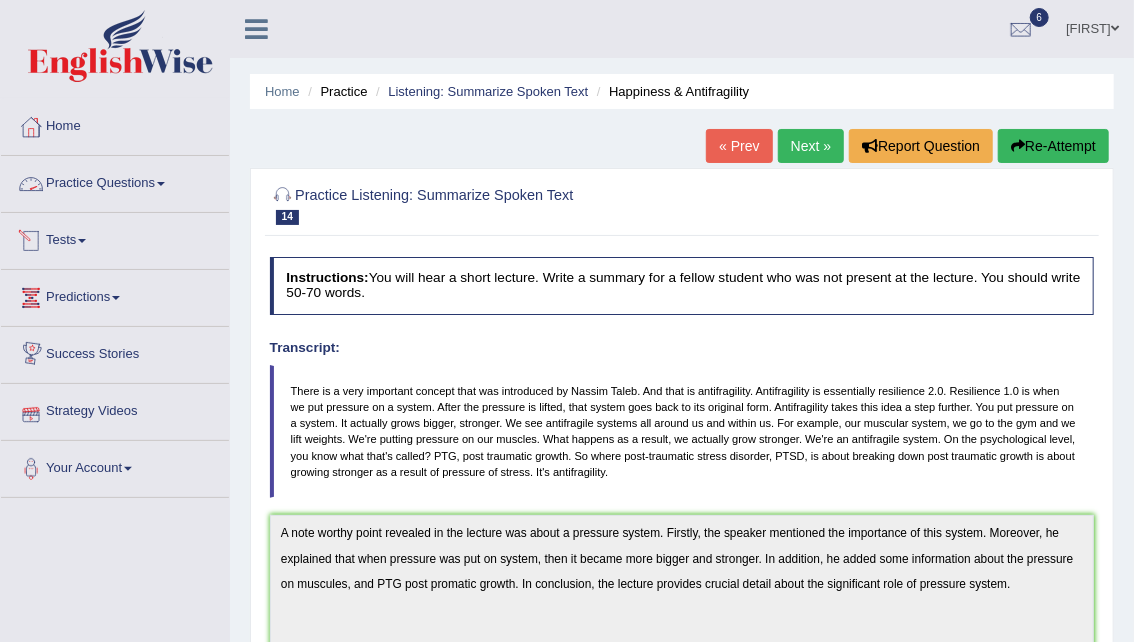 click on "Practice Questions" at bounding box center (115, 181) 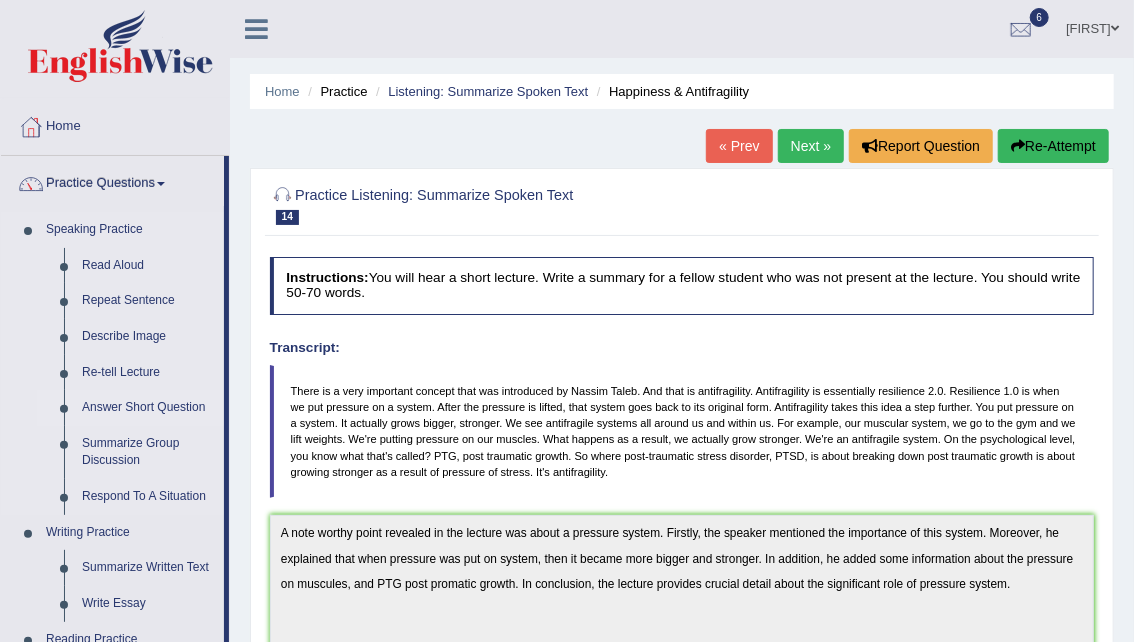 drag, startPoint x: 226, startPoint y: 273, endPoint x: 210, endPoint y: 399, distance: 127.01181 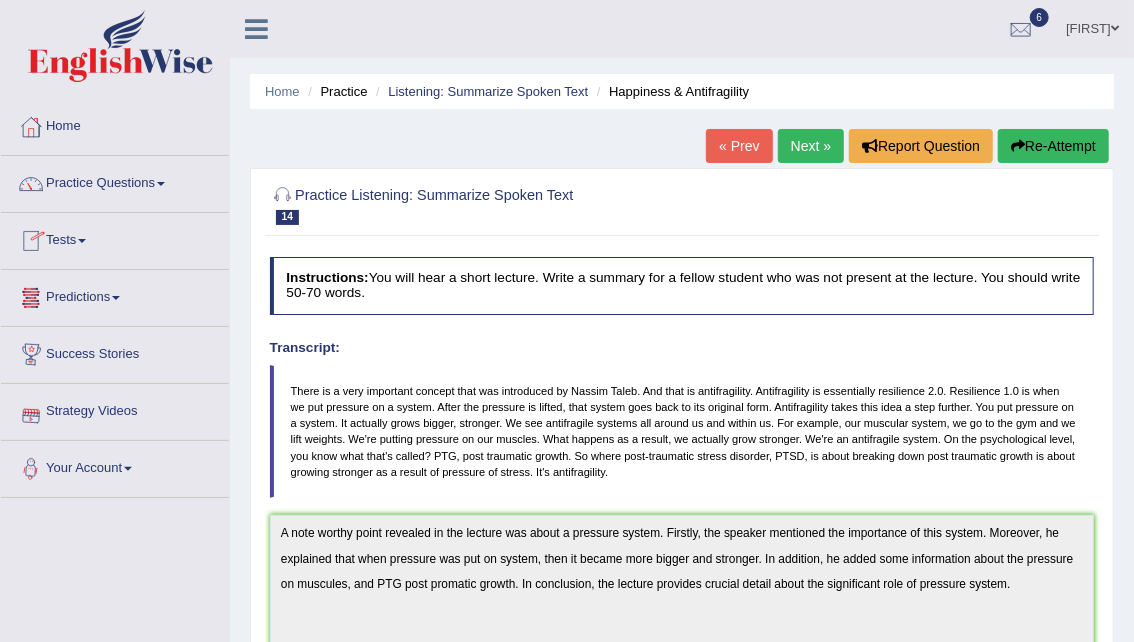 click at bounding box center (161, 184) 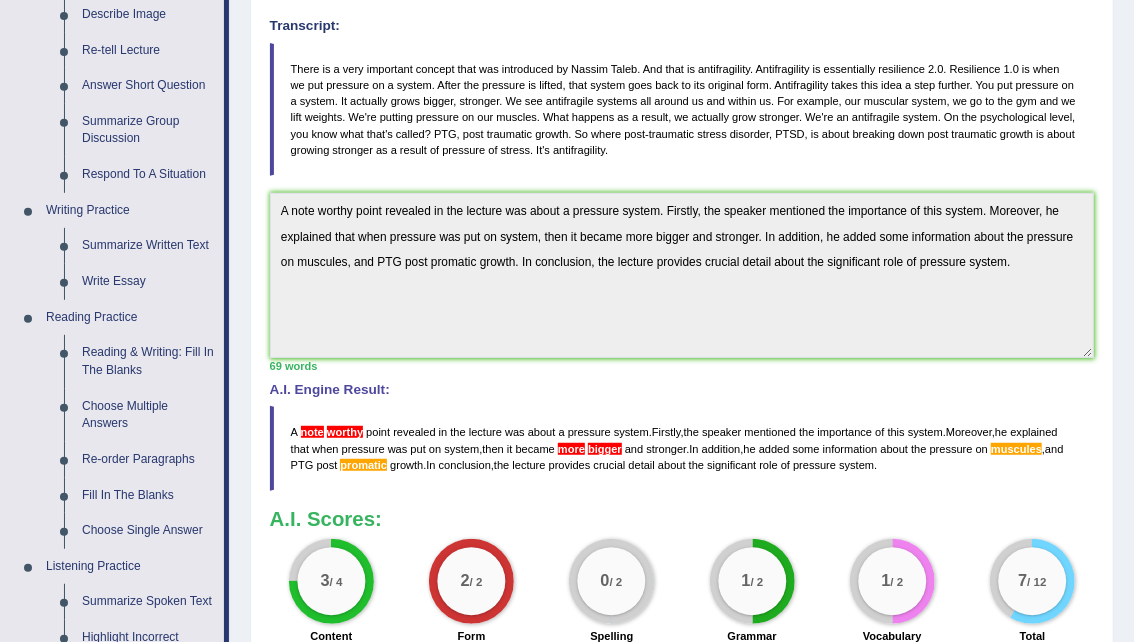 scroll, scrollTop: 328, scrollLeft: 0, axis: vertical 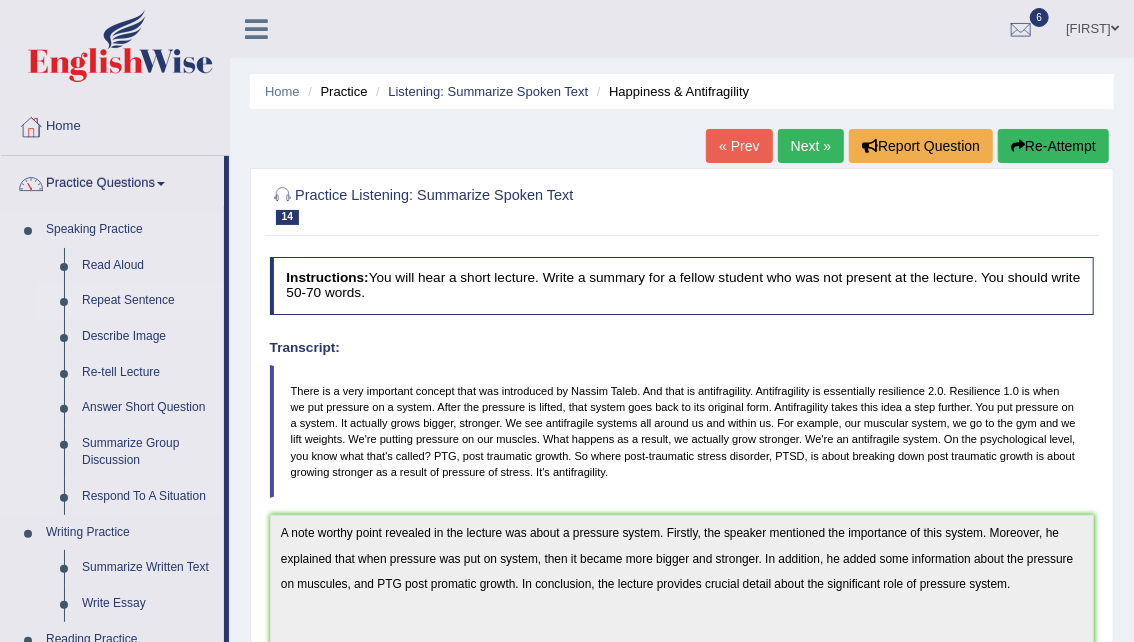 click on "Repeat Sentence" at bounding box center (148, 301) 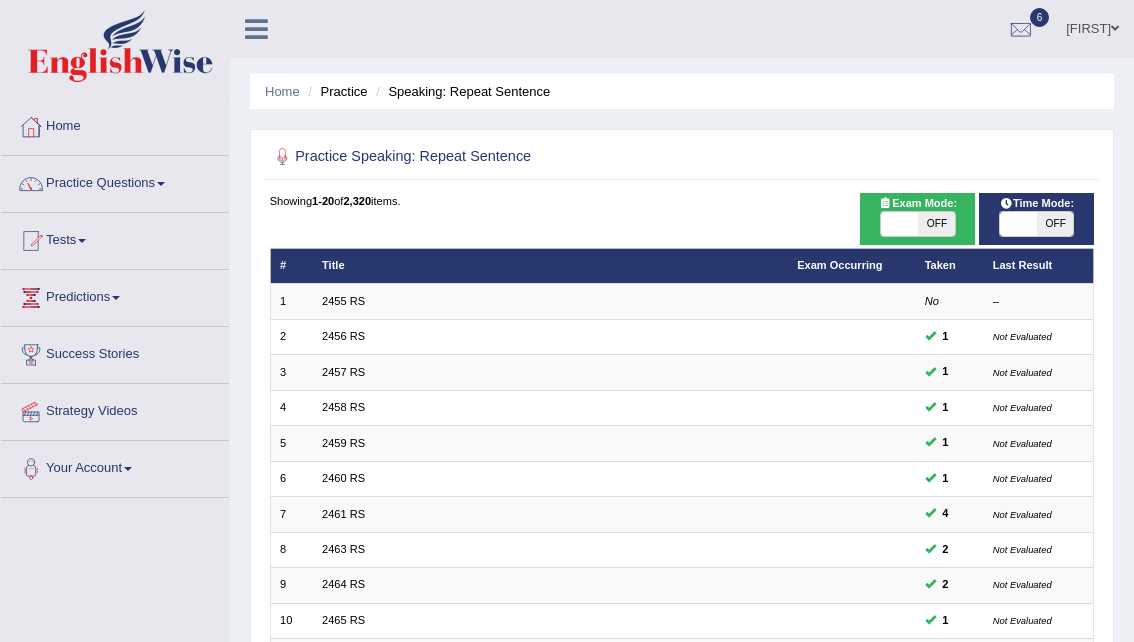 scroll, scrollTop: 0, scrollLeft: 0, axis: both 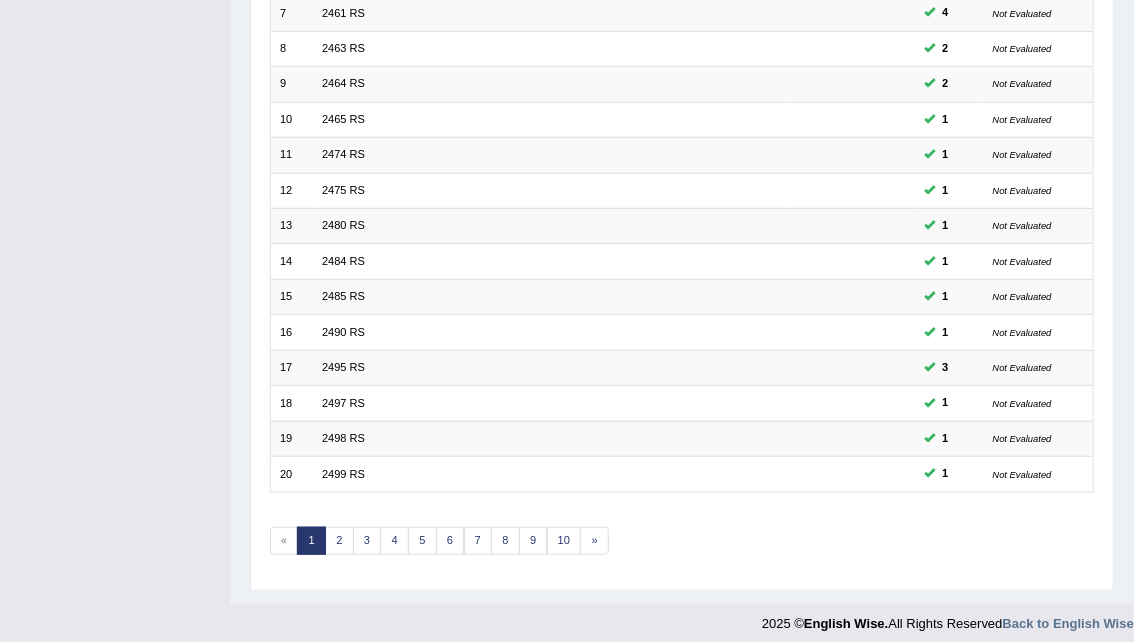 drag, startPoint x: 1147, startPoint y: 186, endPoint x: 1120, endPoint y: 508, distance: 323.13 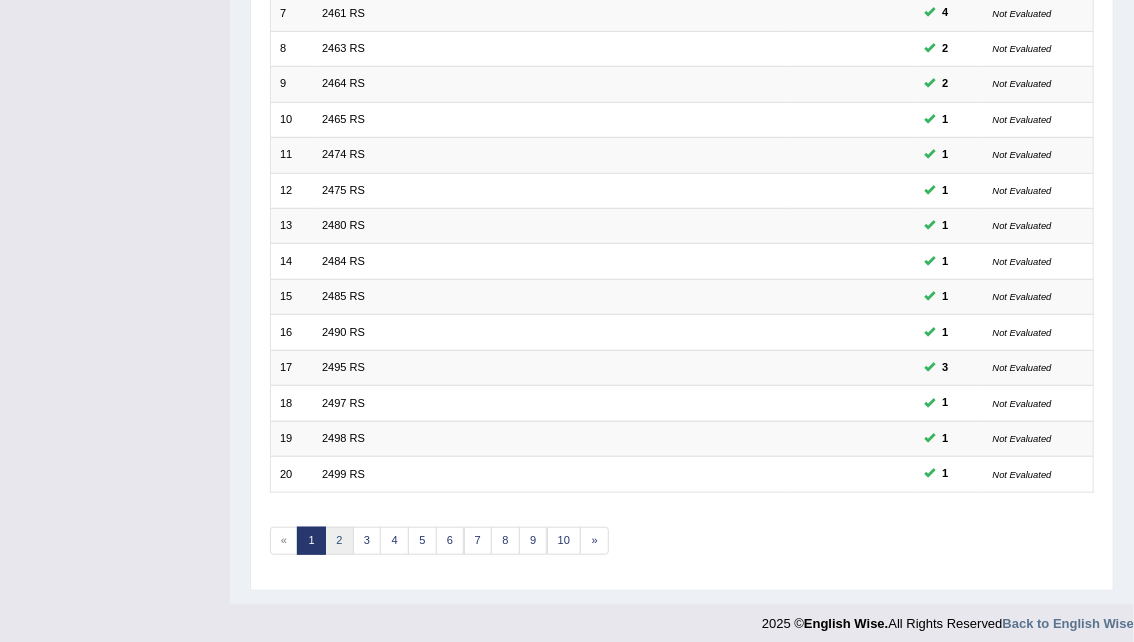 click on "2" at bounding box center (339, 541) 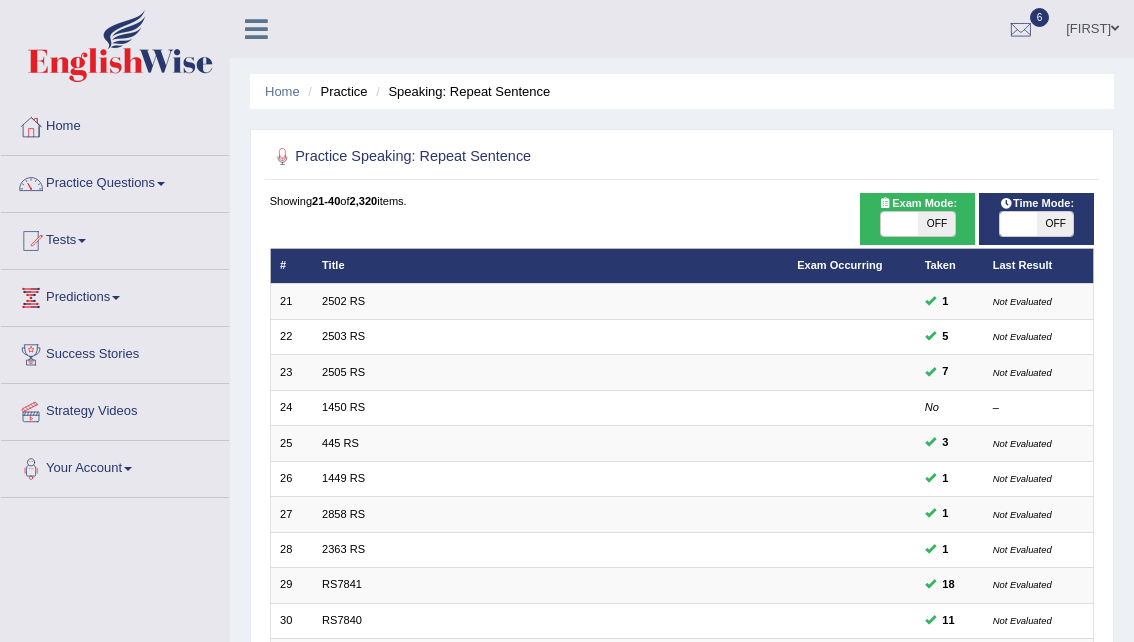 scroll, scrollTop: 0, scrollLeft: 0, axis: both 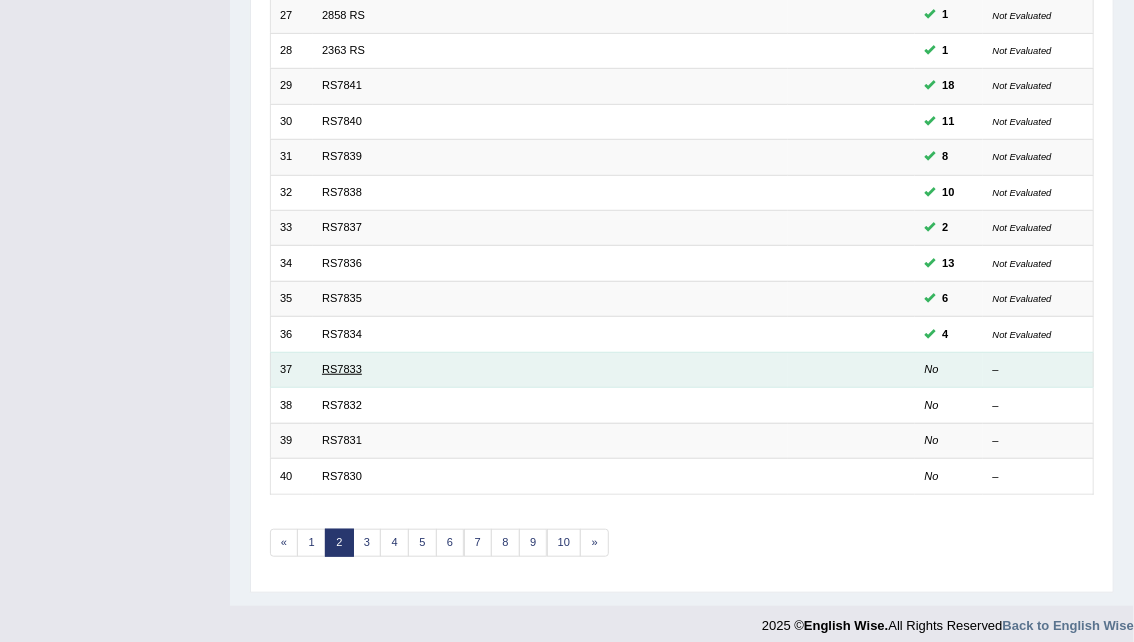 click on "RS7833" at bounding box center (342, 369) 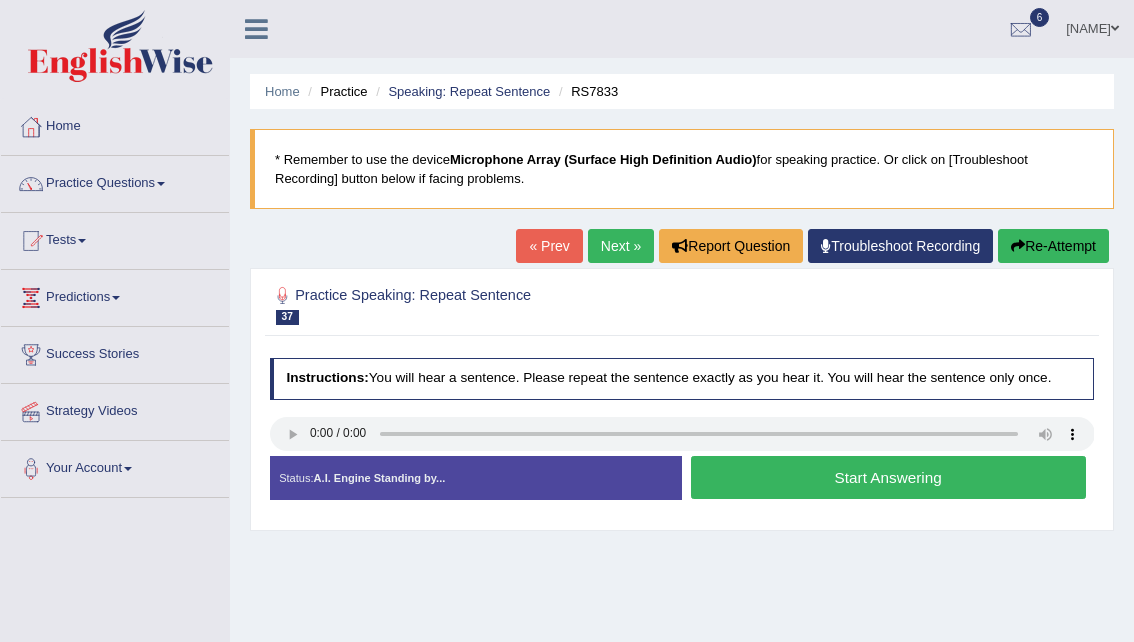 scroll, scrollTop: 0, scrollLeft: 0, axis: both 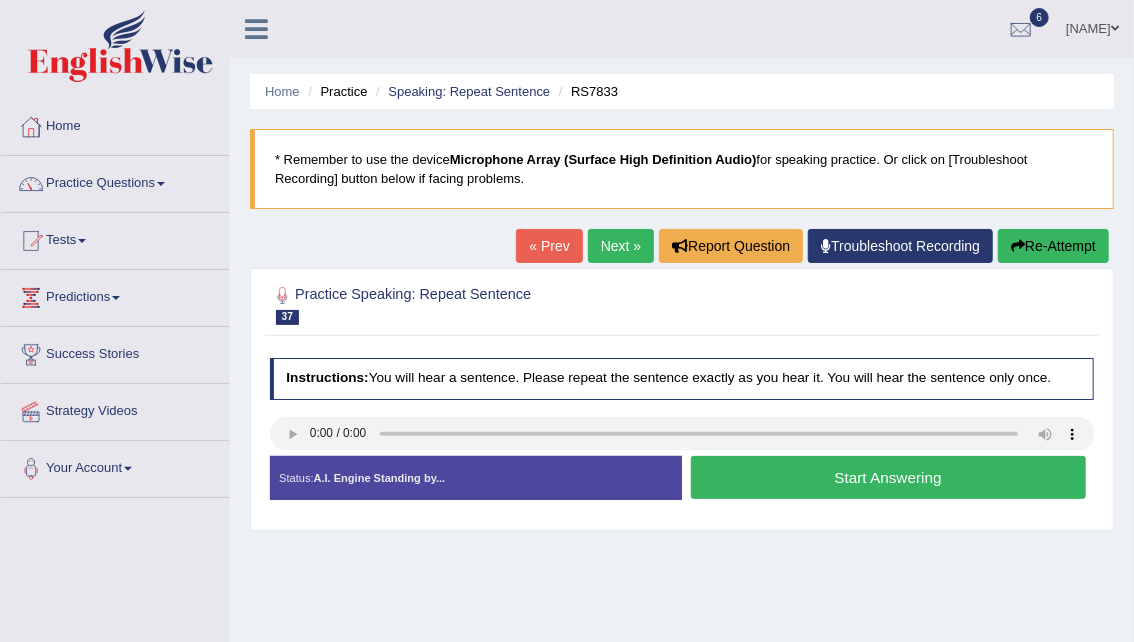 click on "Start Answering" at bounding box center [888, 477] 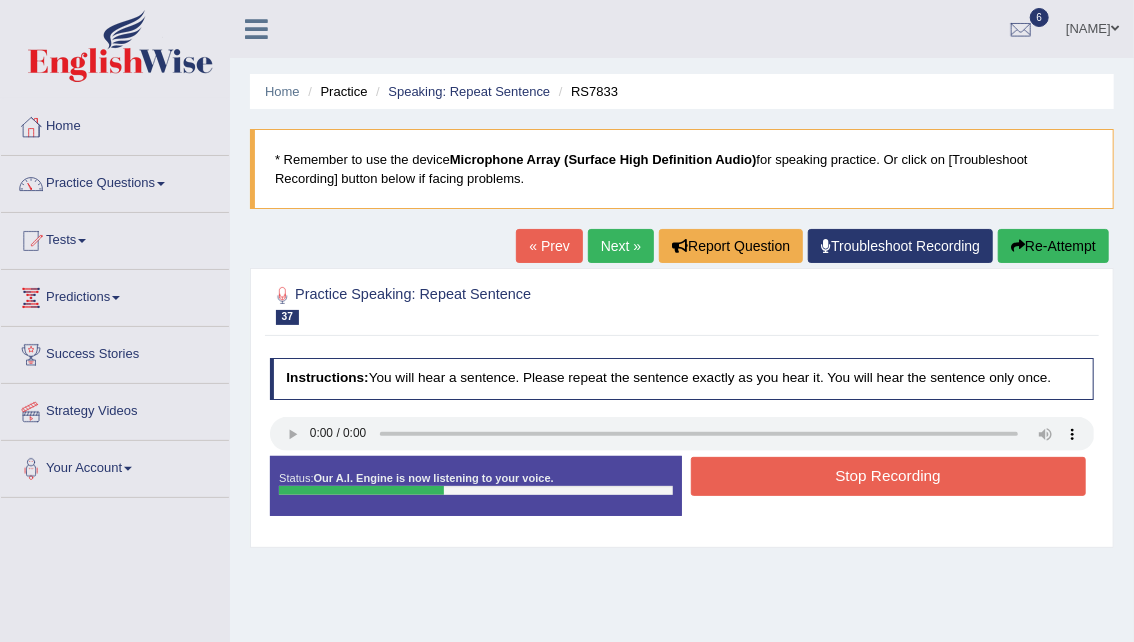 click on "Stop Recording" at bounding box center (888, 476) 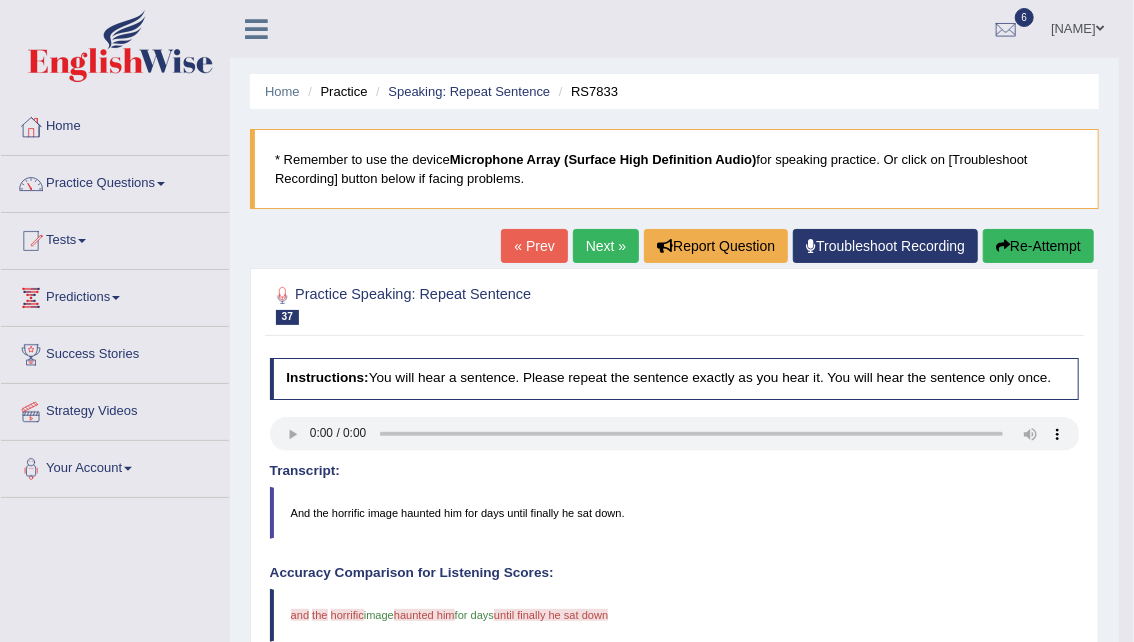 drag, startPoint x: 1147, startPoint y: 276, endPoint x: 1139, endPoint y: 420, distance: 144.22205 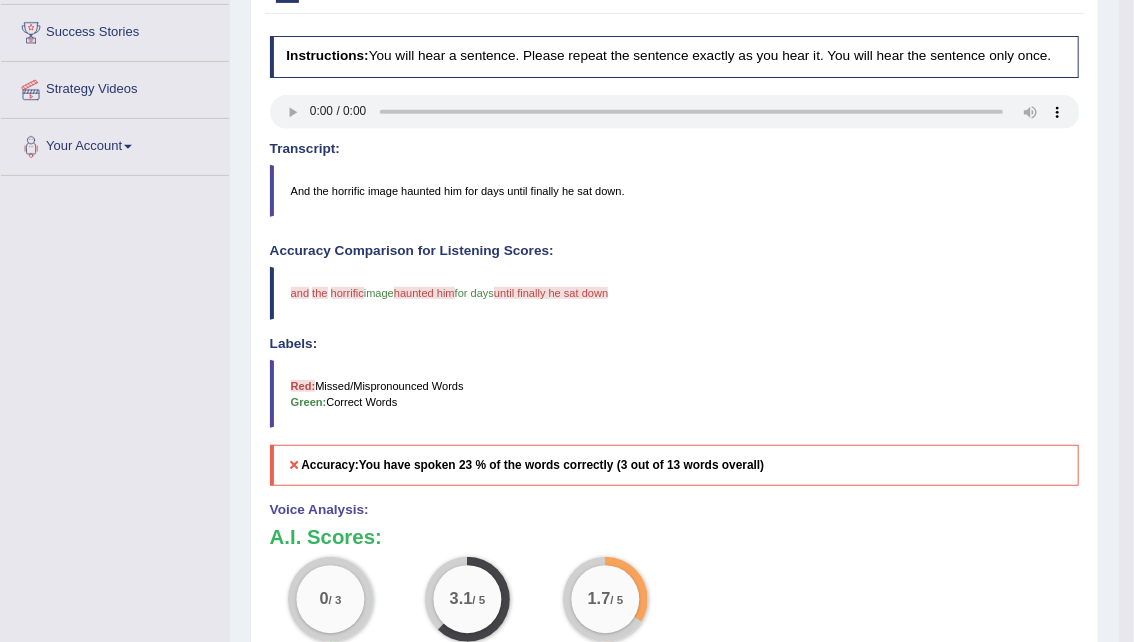 scroll, scrollTop: 335, scrollLeft: 0, axis: vertical 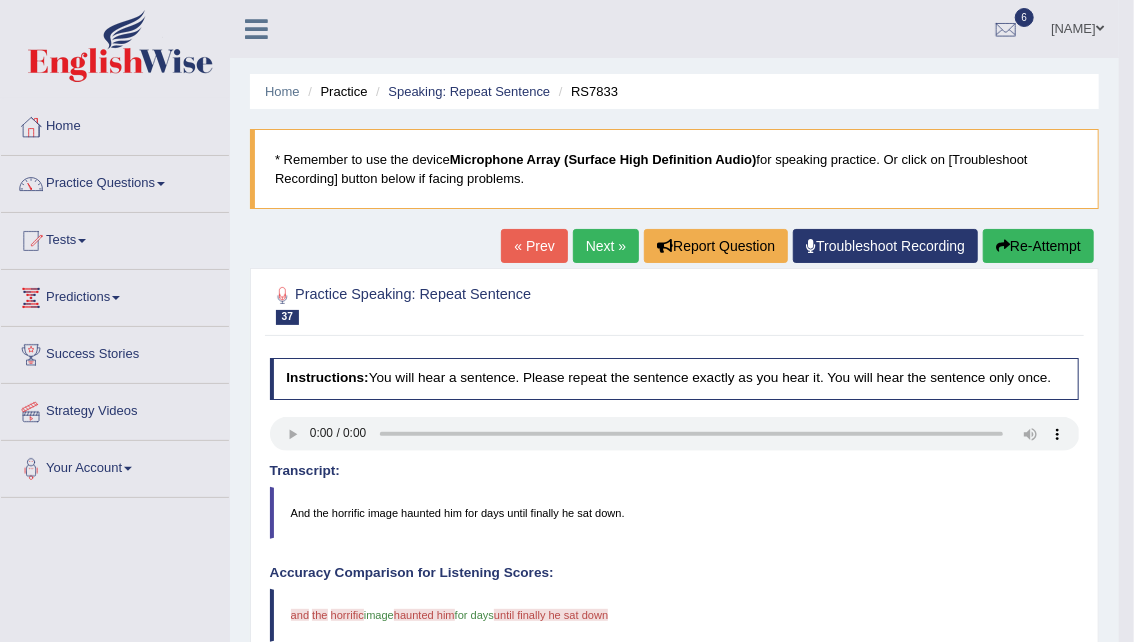 click on "Re-Attempt" at bounding box center [1038, 246] 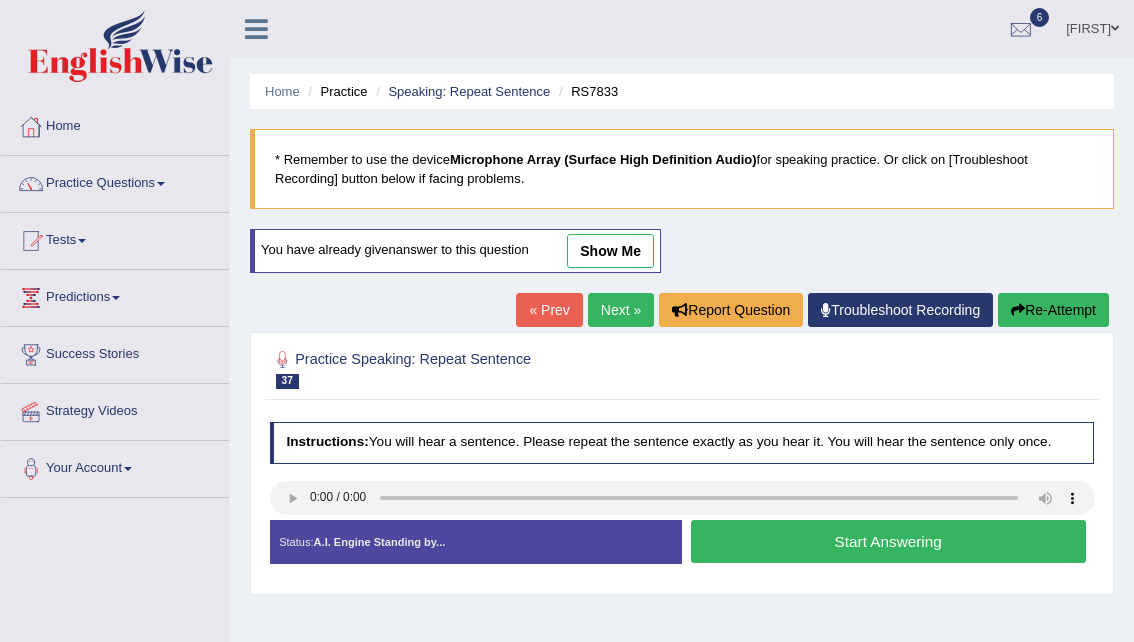 scroll, scrollTop: 0, scrollLeft: 0, axis: both 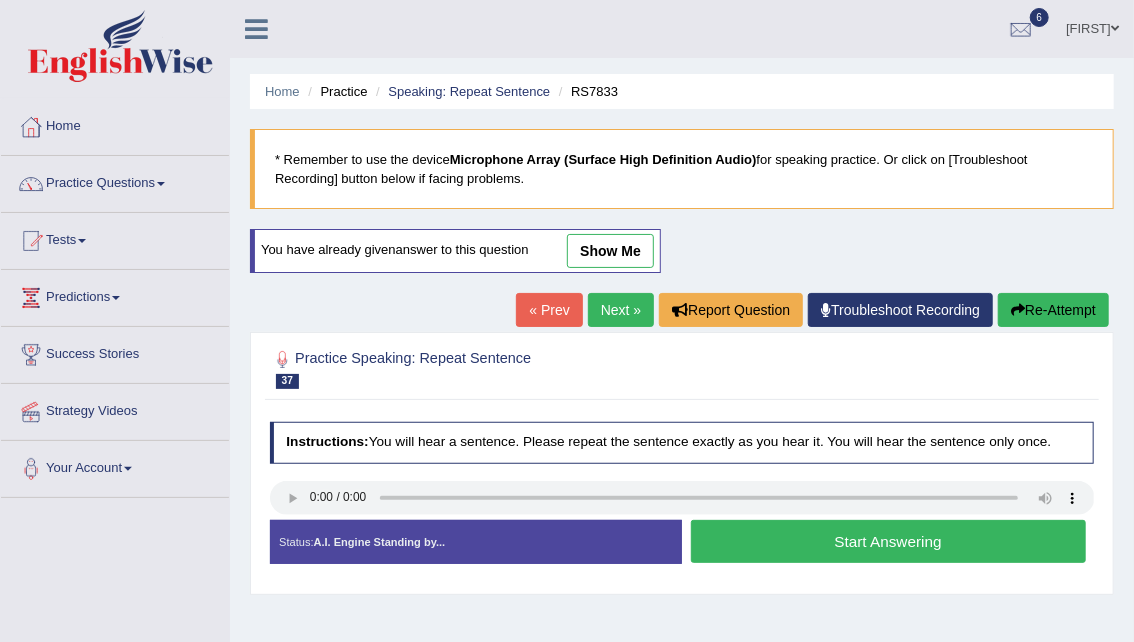 click on "Start Answering" at bounding box center [888, 541] 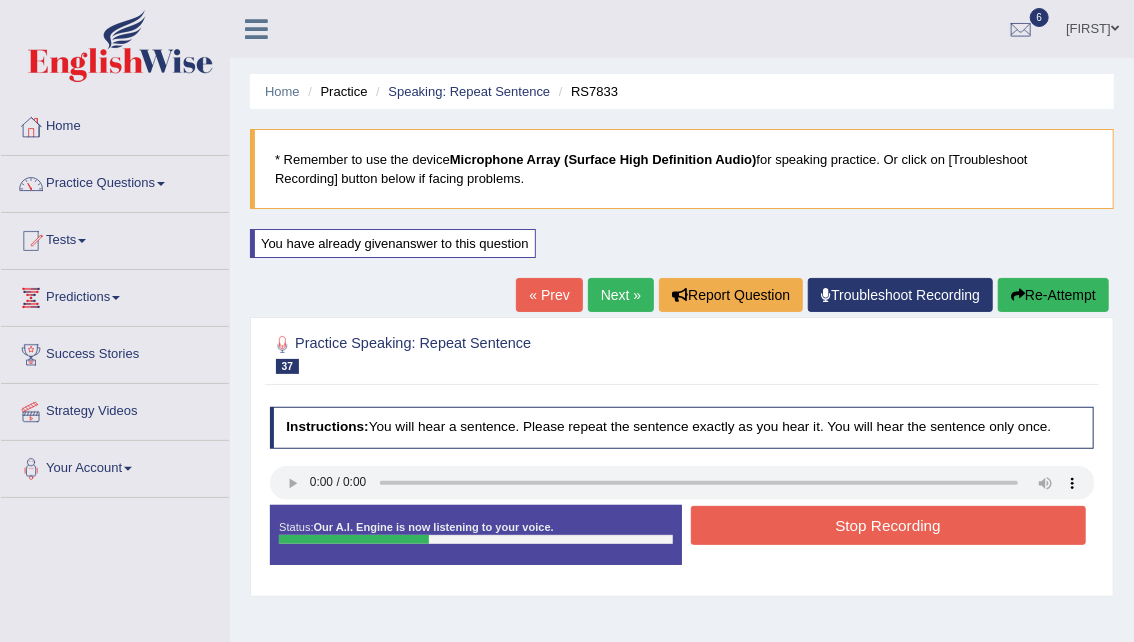 click on "Stop Recording" at bounding box center (888, 525) 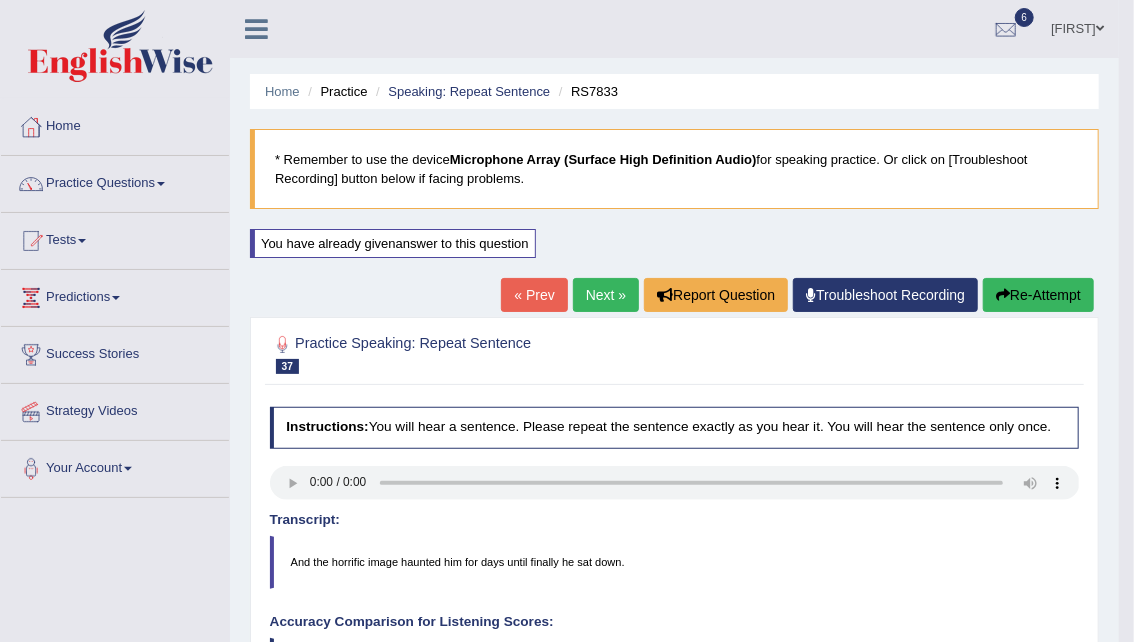 drag, startPoint x: 1146, startPoint y: 162, endPoint x: 1147, endPoint y: 230, distance: 68.007355 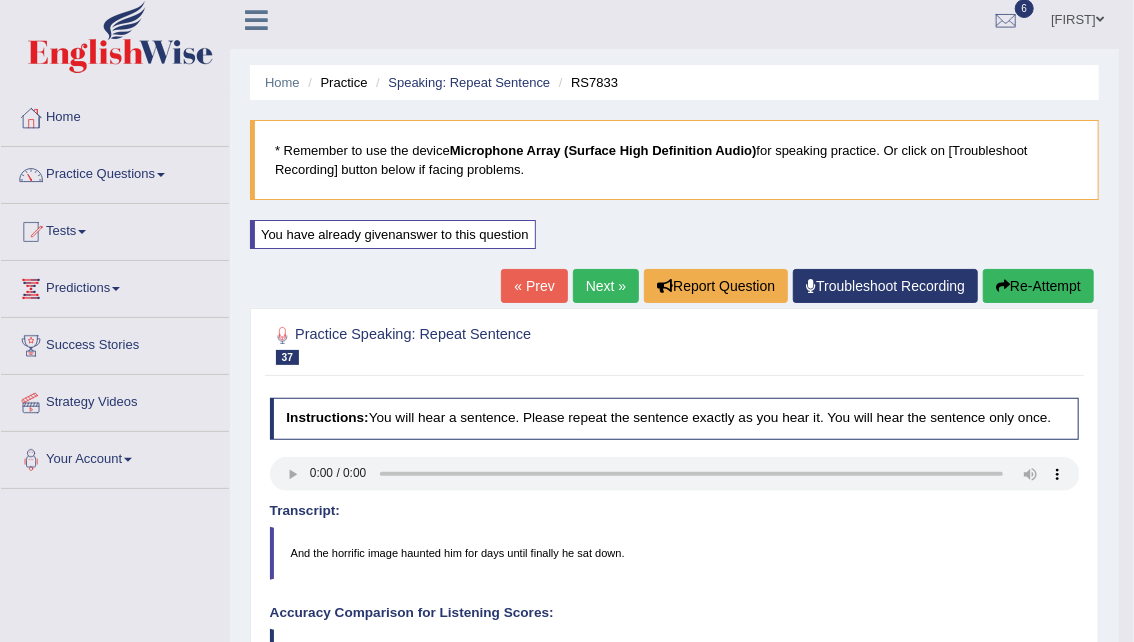 scroll, scrollTop: 0, scrollLeft: 0, axis: both 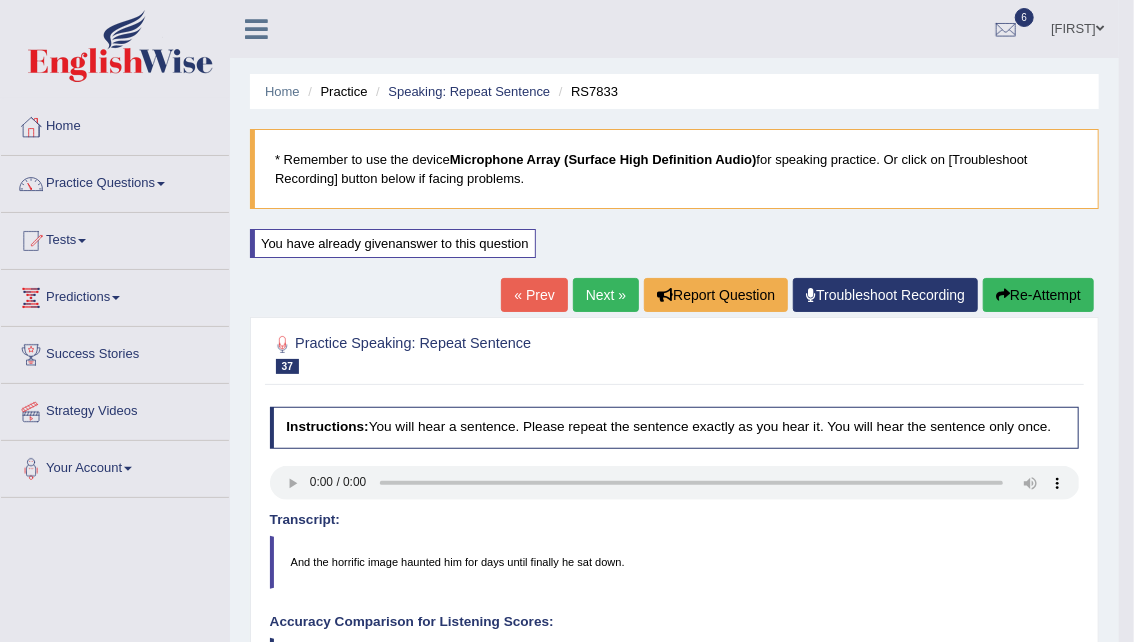 click on "Next »" at bounding box center [606, 295] 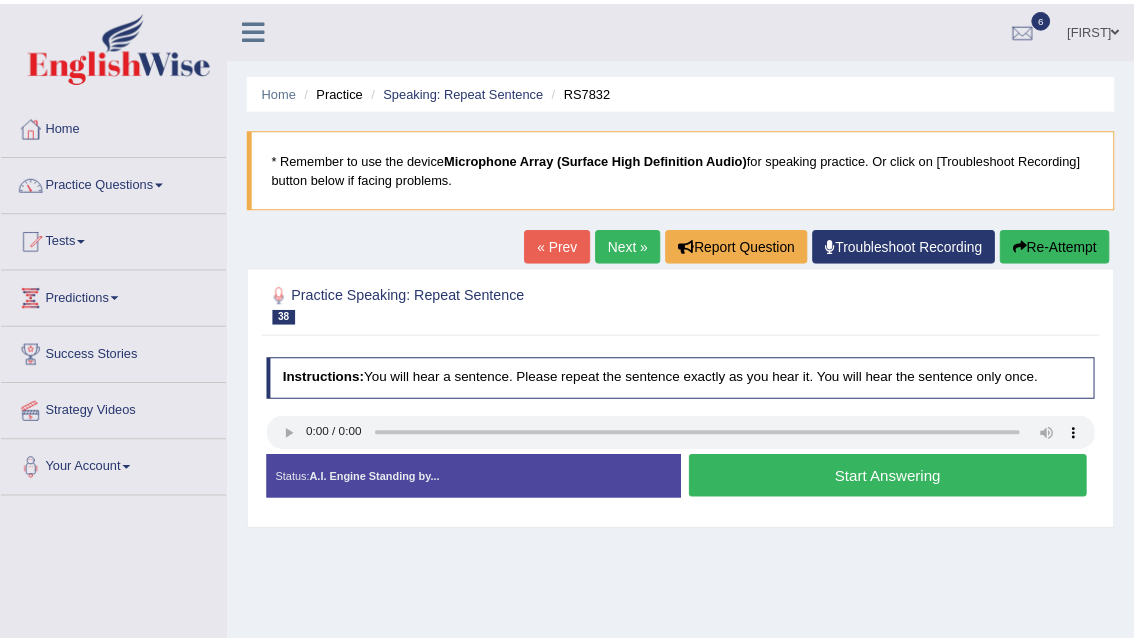 scroll, scrollTop: 0, scrollLeft: 0, axis: both 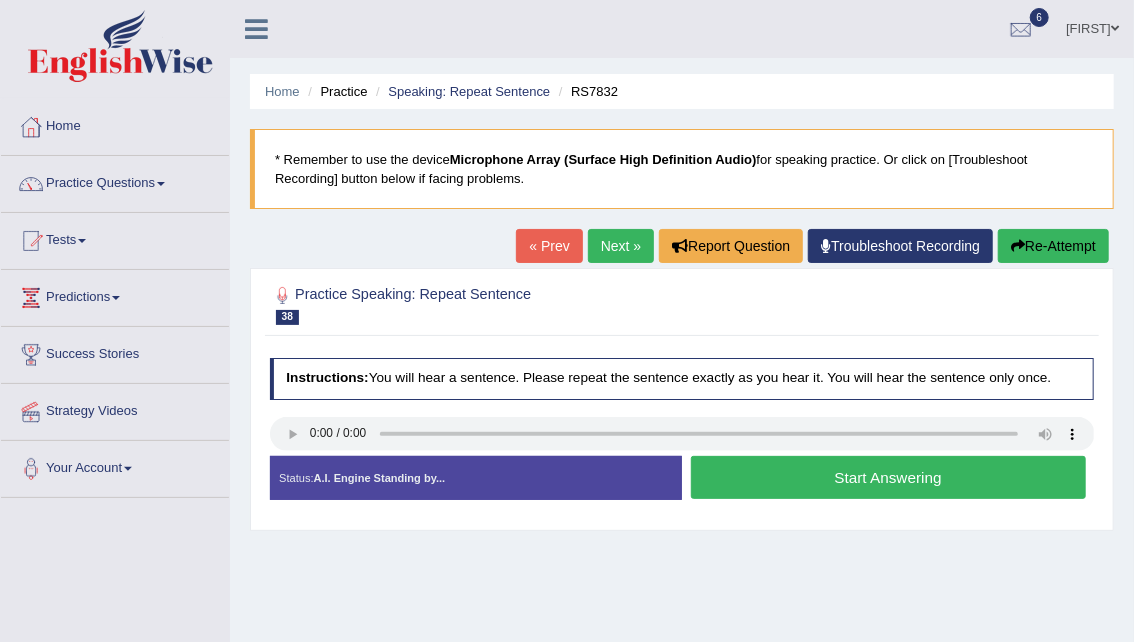 click on "Start Answering" at bounding box center [888, 477] 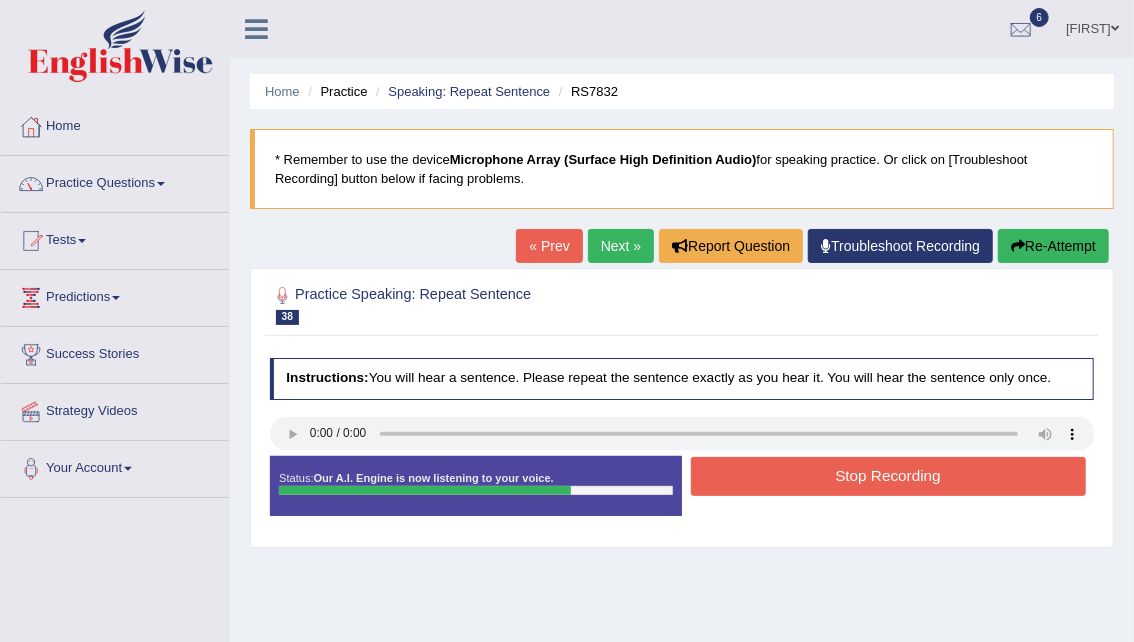 click on "Re-Attempt" at bounding box center [1053, 246] 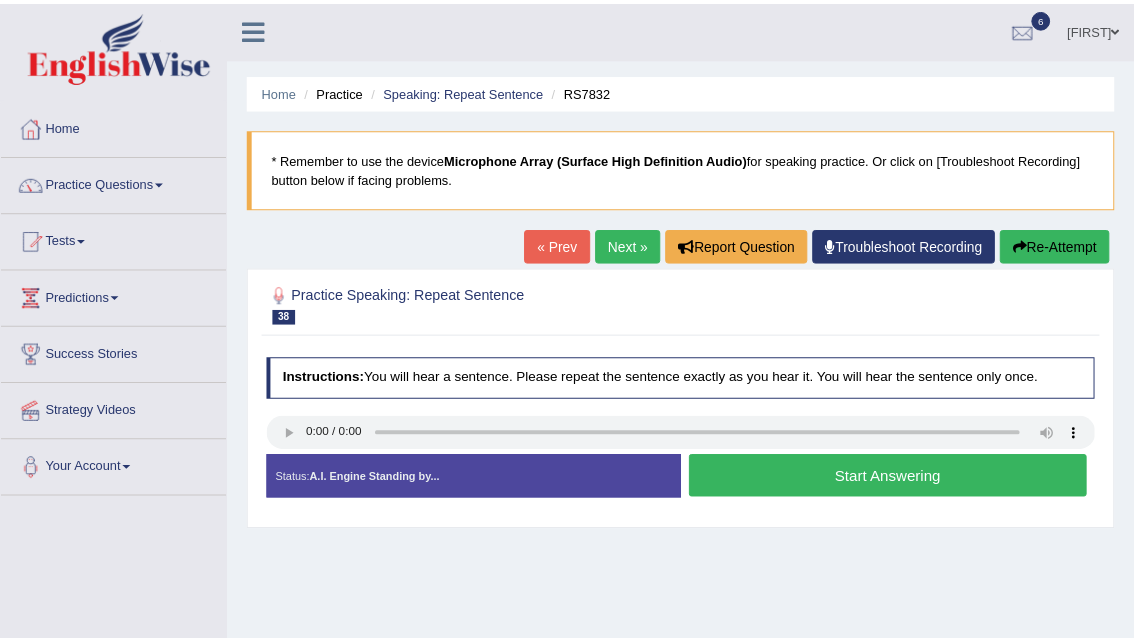 scroll, scrollTop: 0, scrollLeft: 0, axis: both 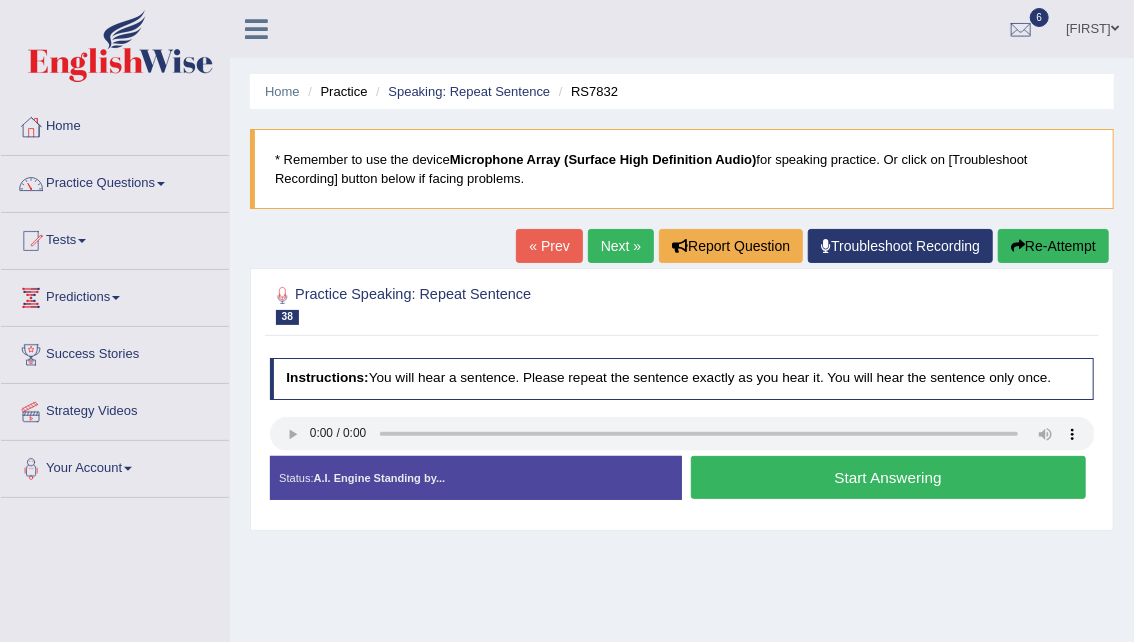 click on "Start Answering" at bounding box center [888, 477] 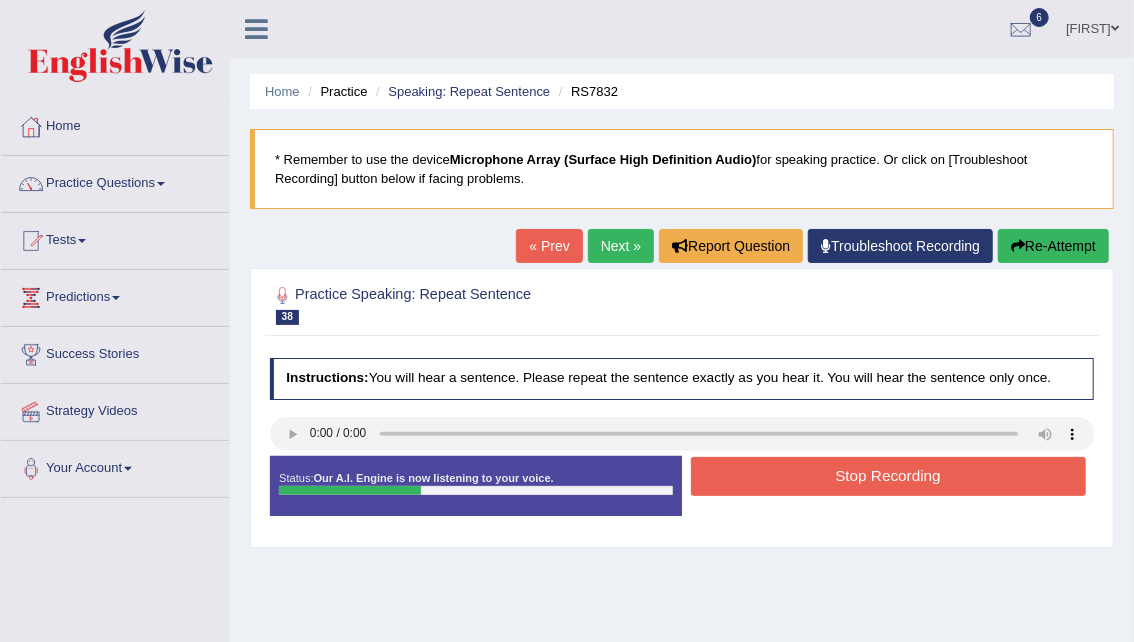 click on "Stop Recording" at bounding box center (888, 476) 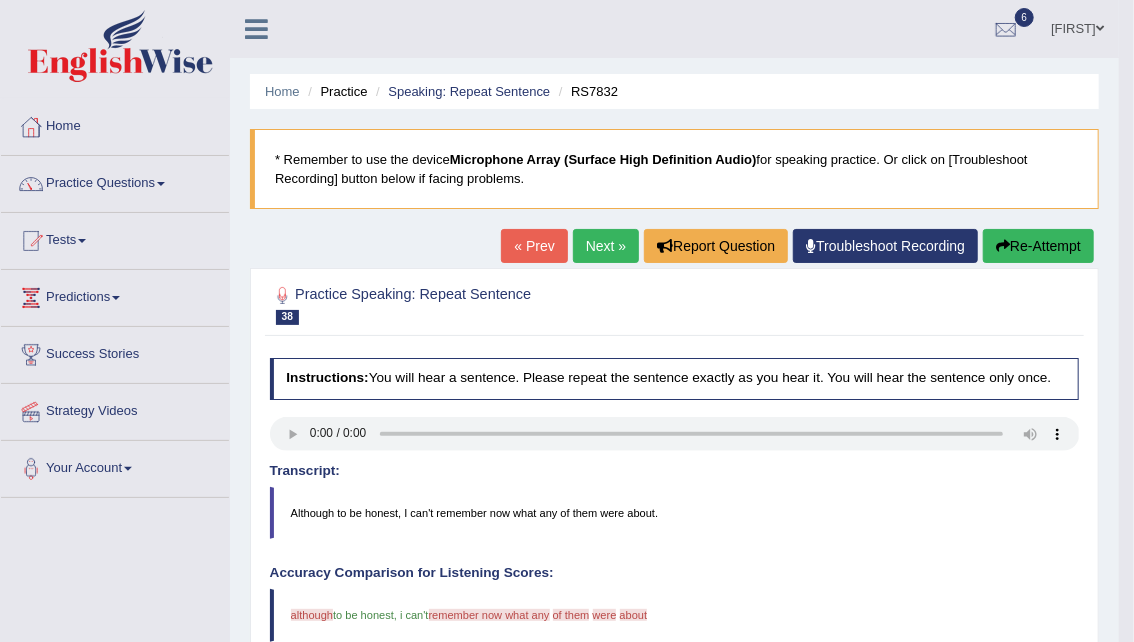 drag, startPoint x: 1141, startPoint y: 234, endPoint x: 1144, endPoint y: 269, distance: 35.128338 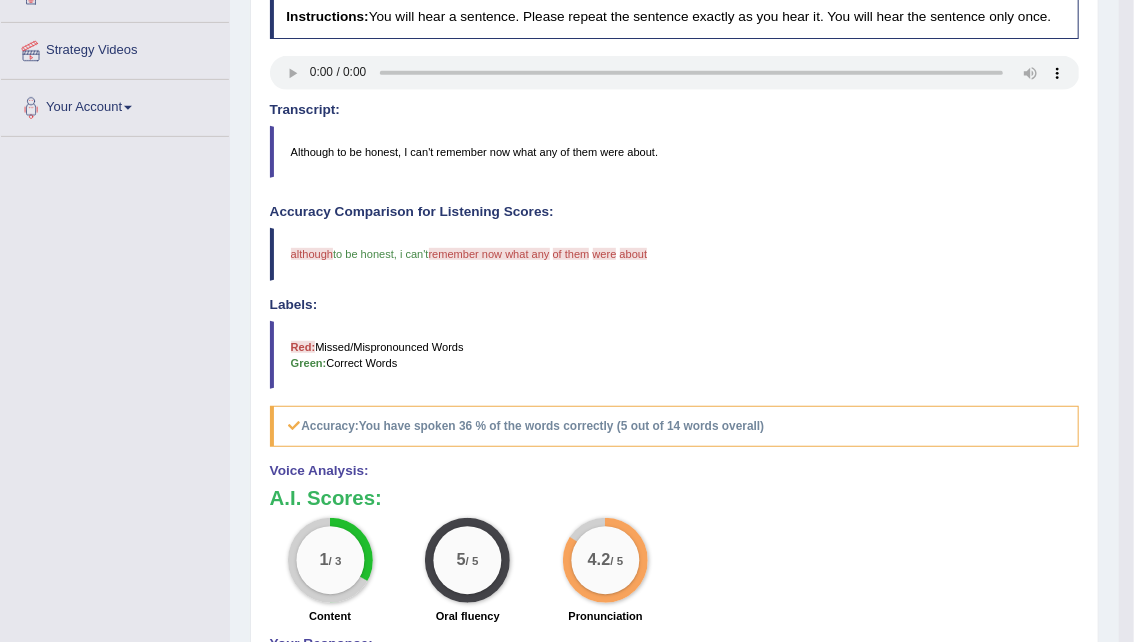 scroll, scrollTop: 366, scrollLeft: 0, axis: vertical 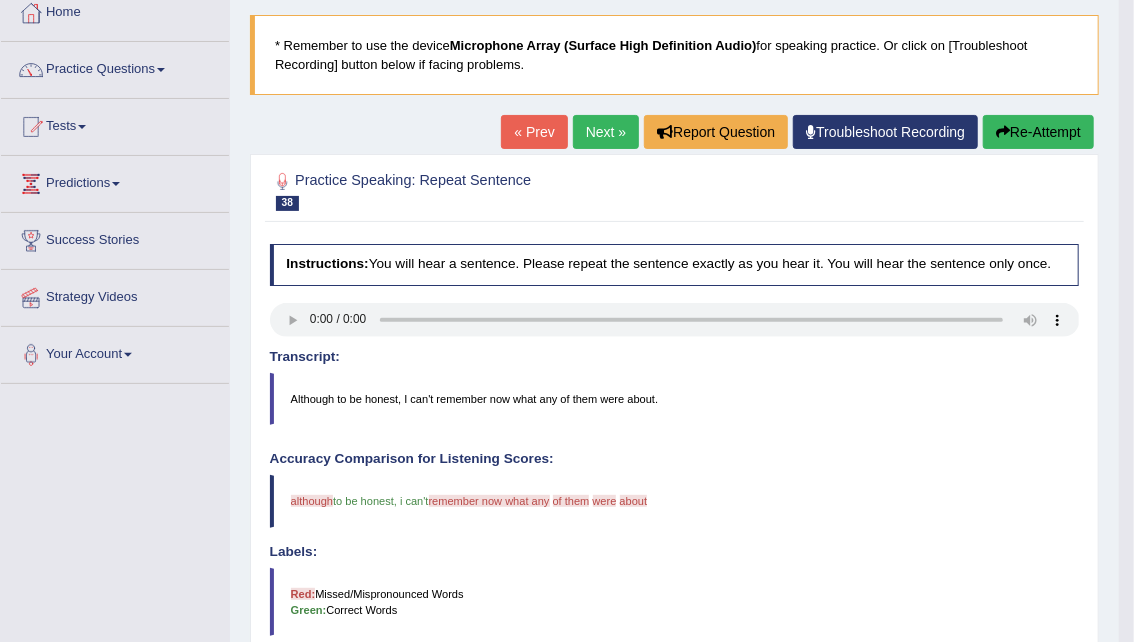 click on "Next »" at bounding box center (606, 132) 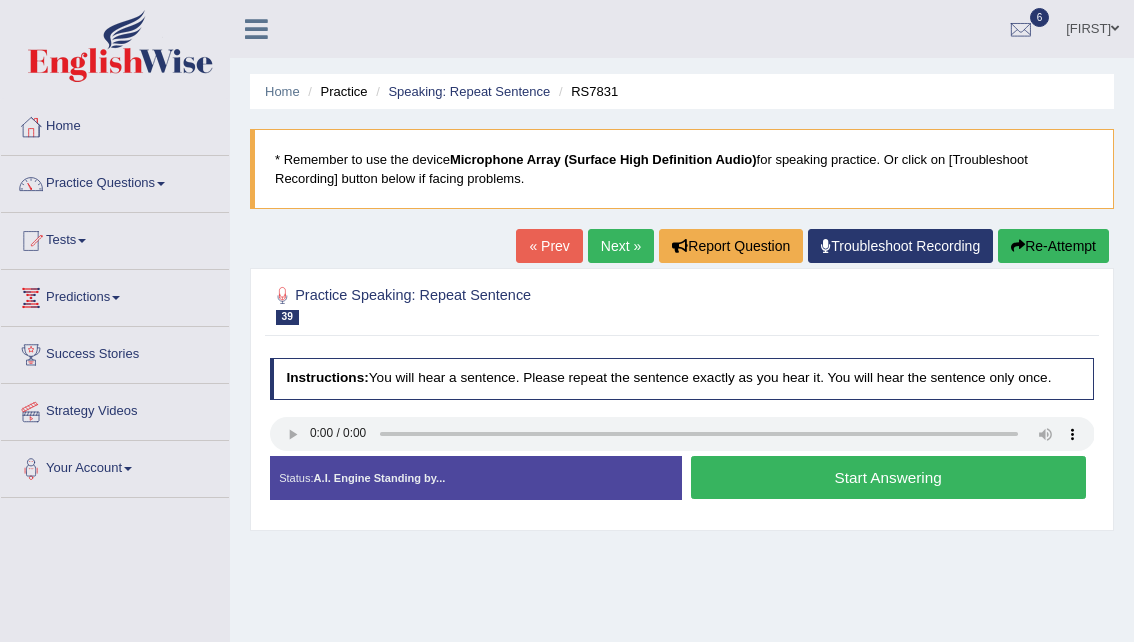 scroll, scrollTop: 0, scrollLeft: 0, axis: both 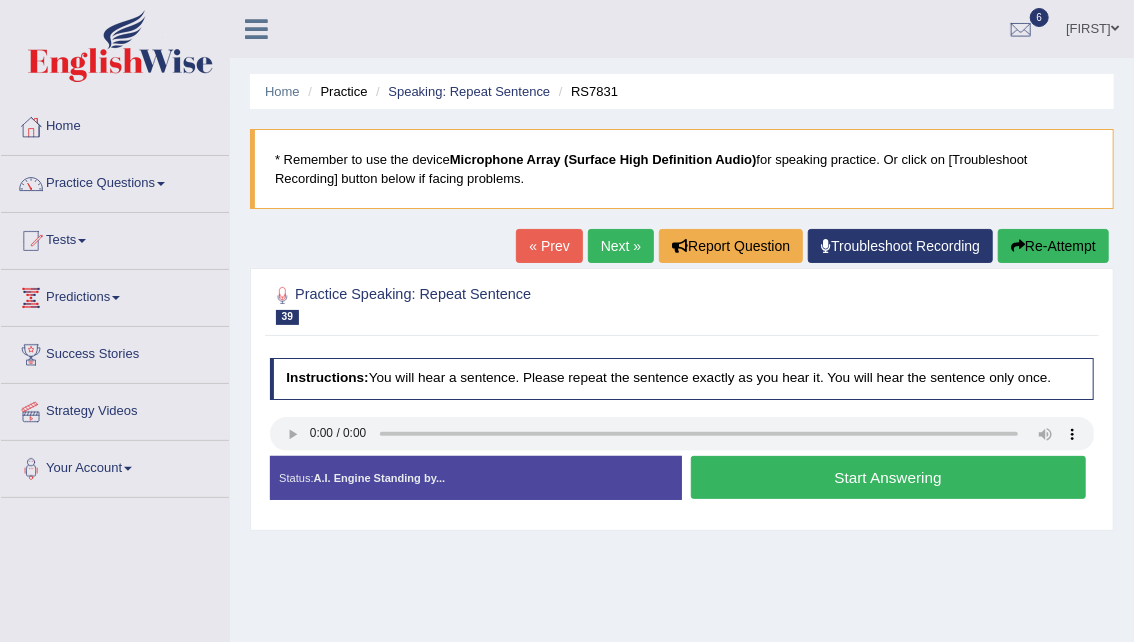 click on "Start Answering" at bounding box center (888, 477) 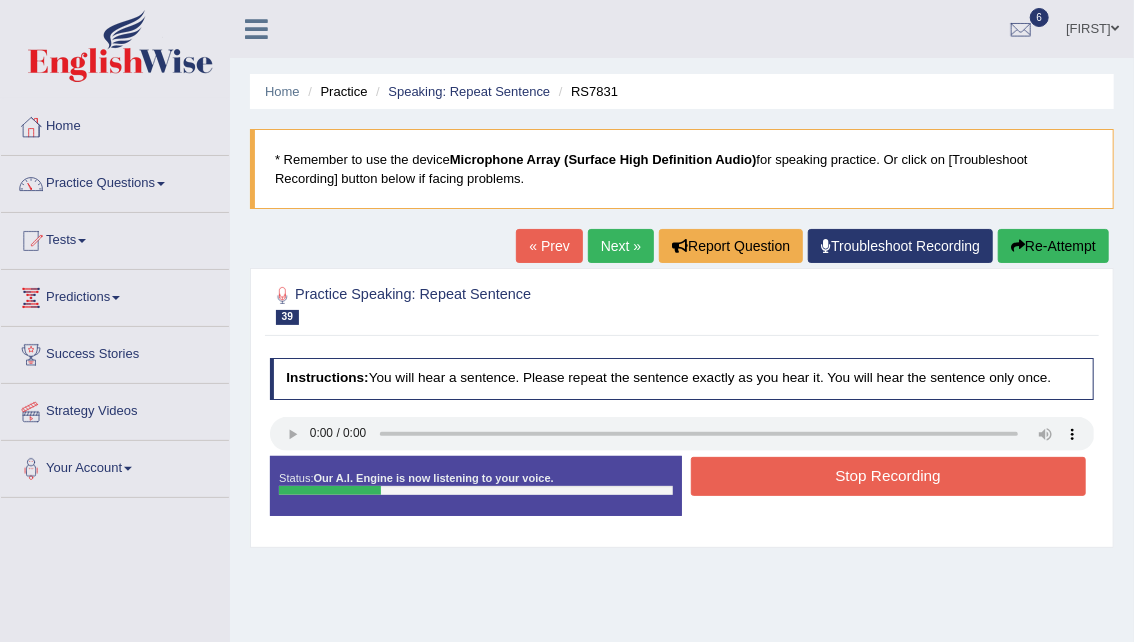 click on "Stop Recording" at bounding box center [888, 476] 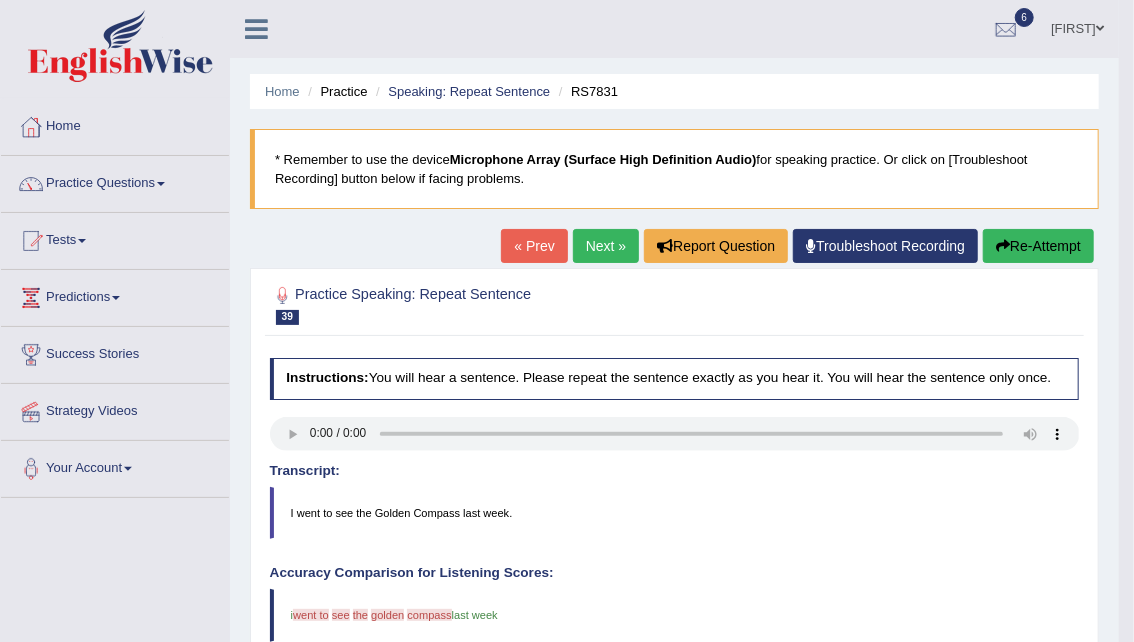 drag, startPoint x: 1144, startPoint y: 210, endPoint x: 1145, endPoint y: 237, distance: 27.018513 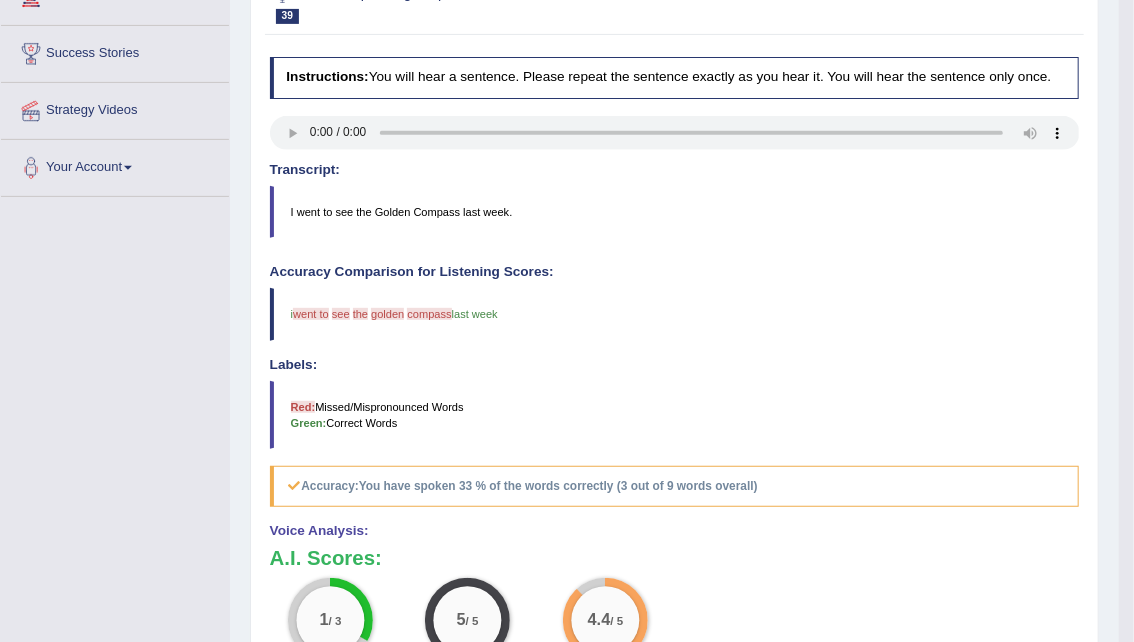 scroll, scrollTop: 303, scrollLeft: 0, axis: vertical 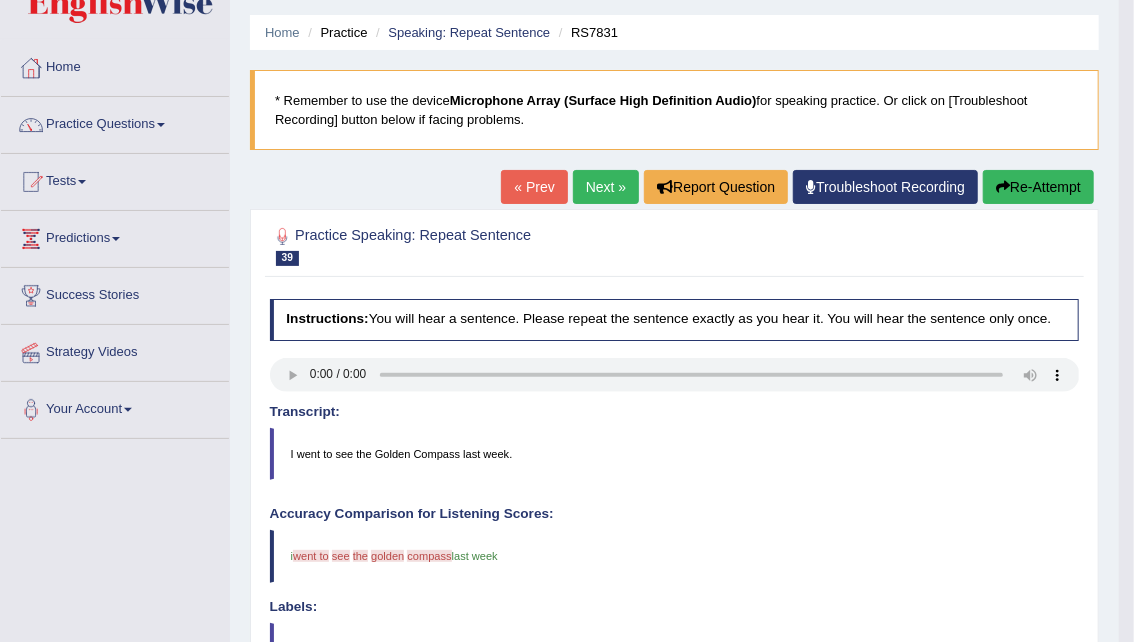 click on "Next »" at bounding box center (606, 187) 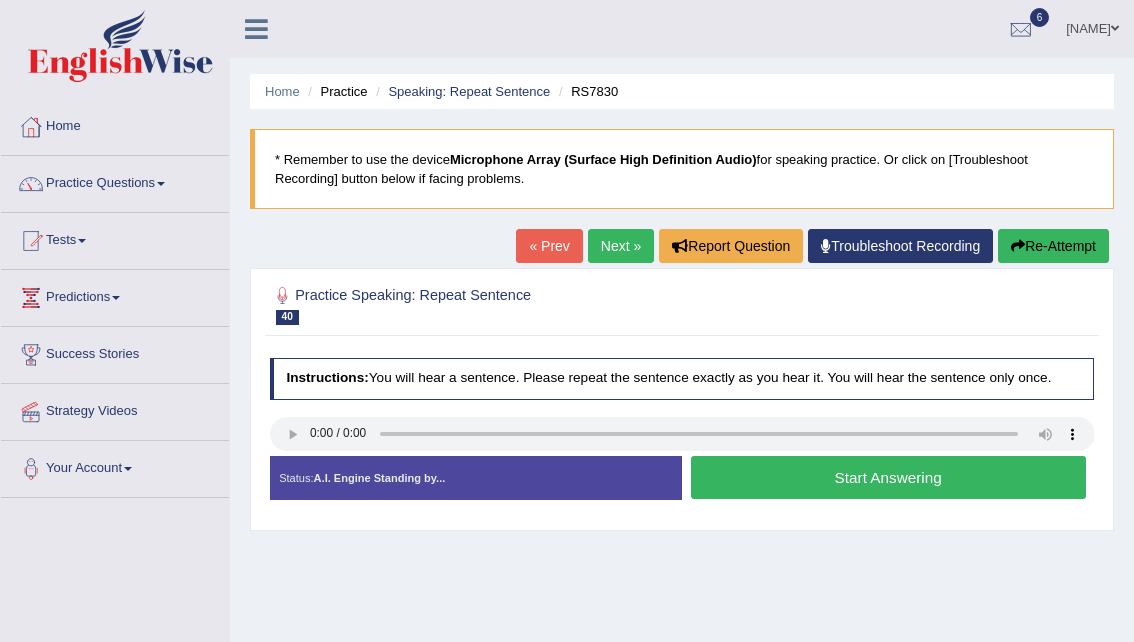 scroll, scrollTop: 0, scrollLeft: 0, axis: both 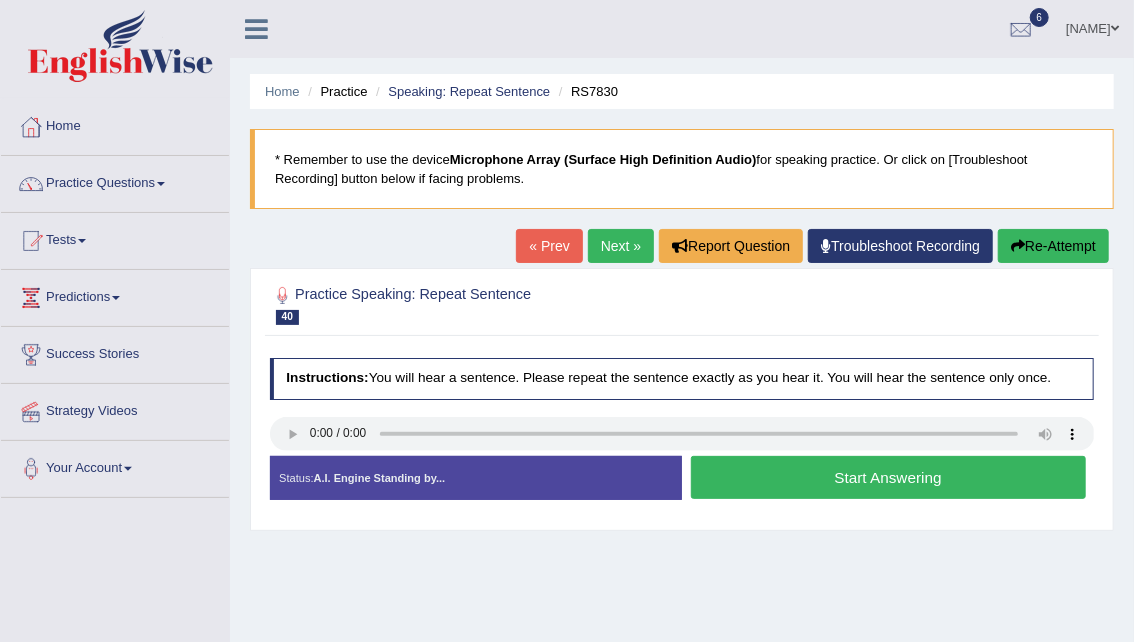 click on "Start Answering" at bounding box center (888, 477) 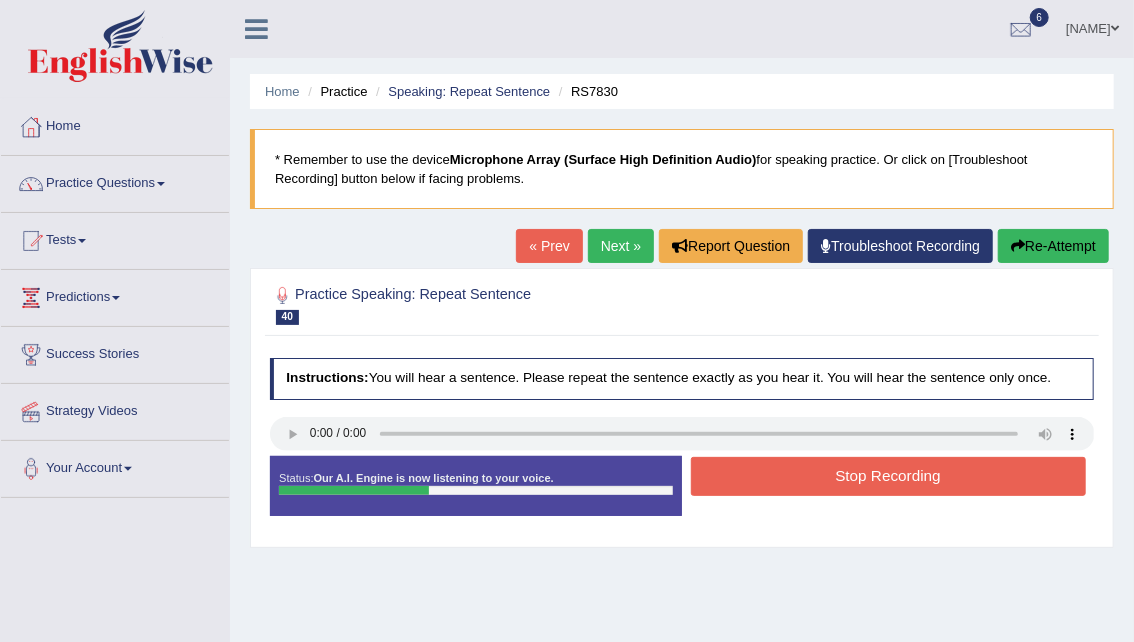 click on "Stop Recording" at bounding box center [888, 476] 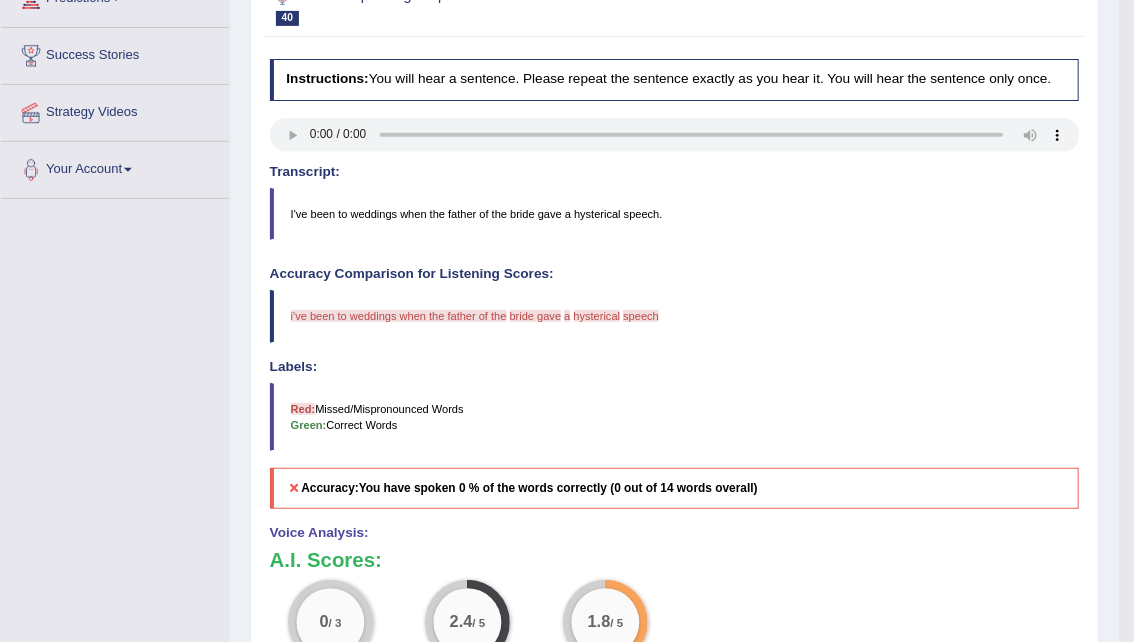scroll, scrollTop: 297, scrollLeft: 0, axis: vertical 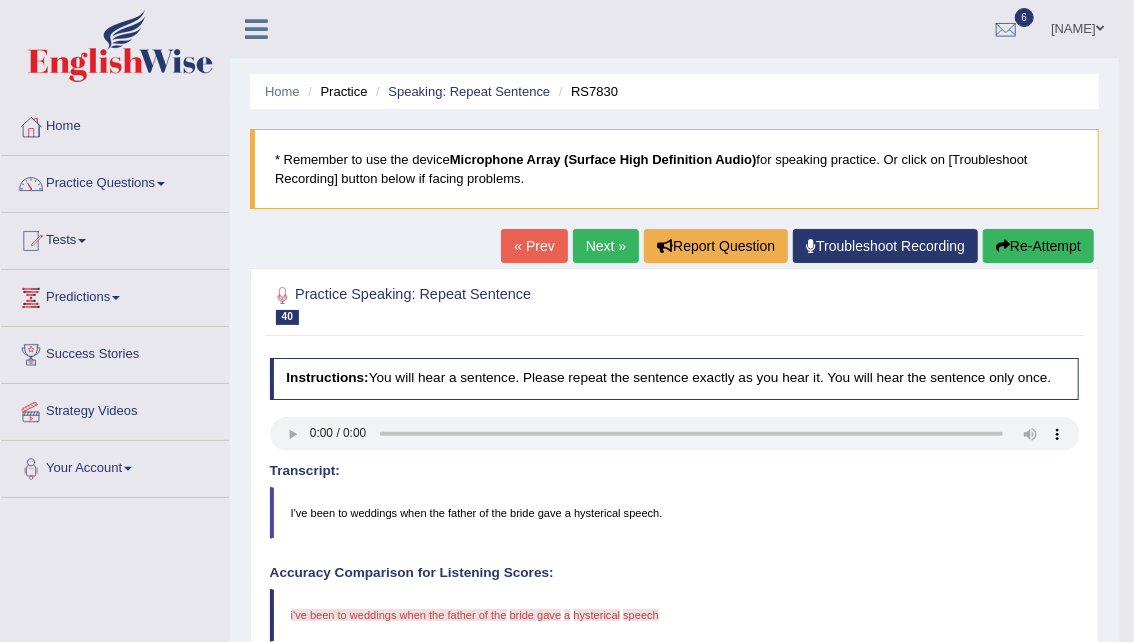 click on "Re-Attempt" at bounding box center [1038, 246] 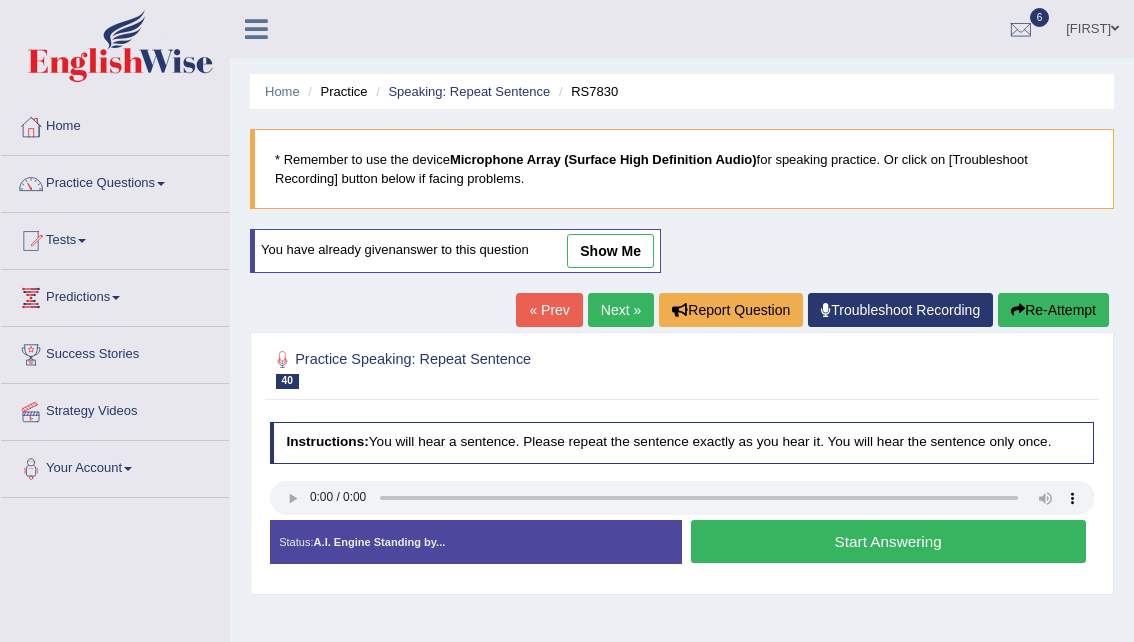 scroll, scrollTop: 0, scrollLeft: 0, axis: both 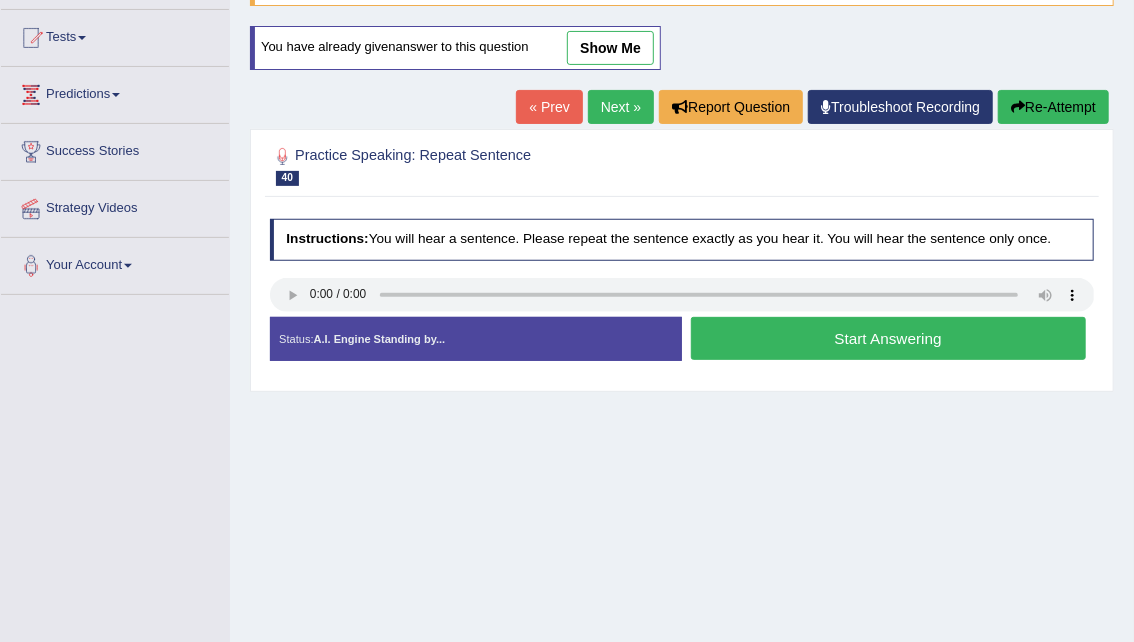 click on "Start Answering" at bounding box center (888, 338) 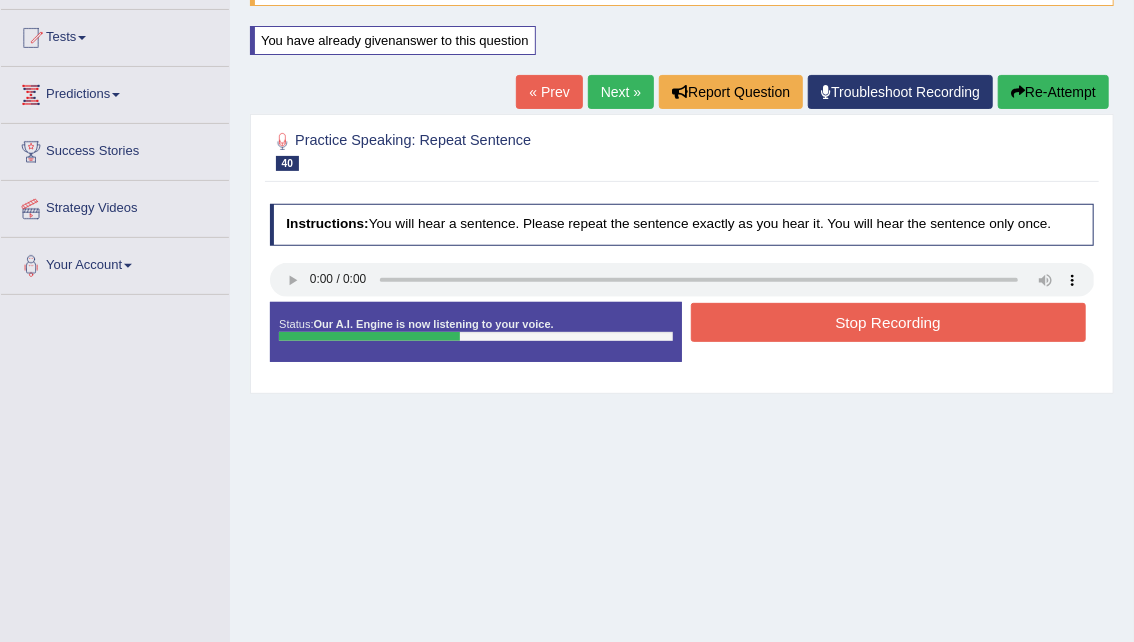 click on "Stop Recording" at bounding box center [888, 322] 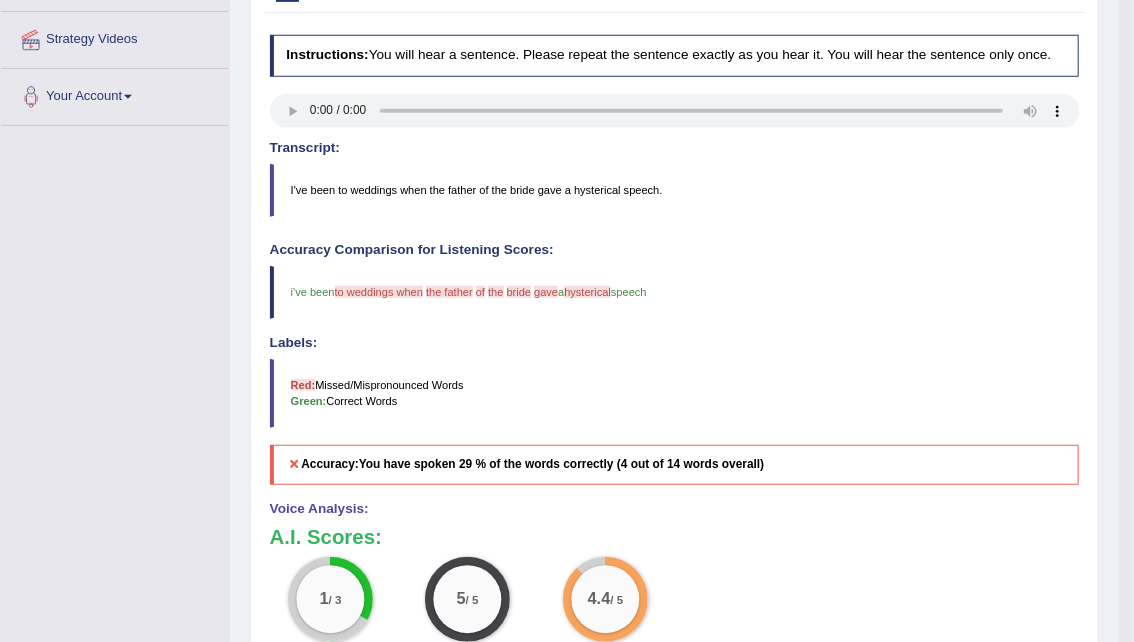 scroll, scrollTop: 370, scrollLeft: 0, axis: vertical 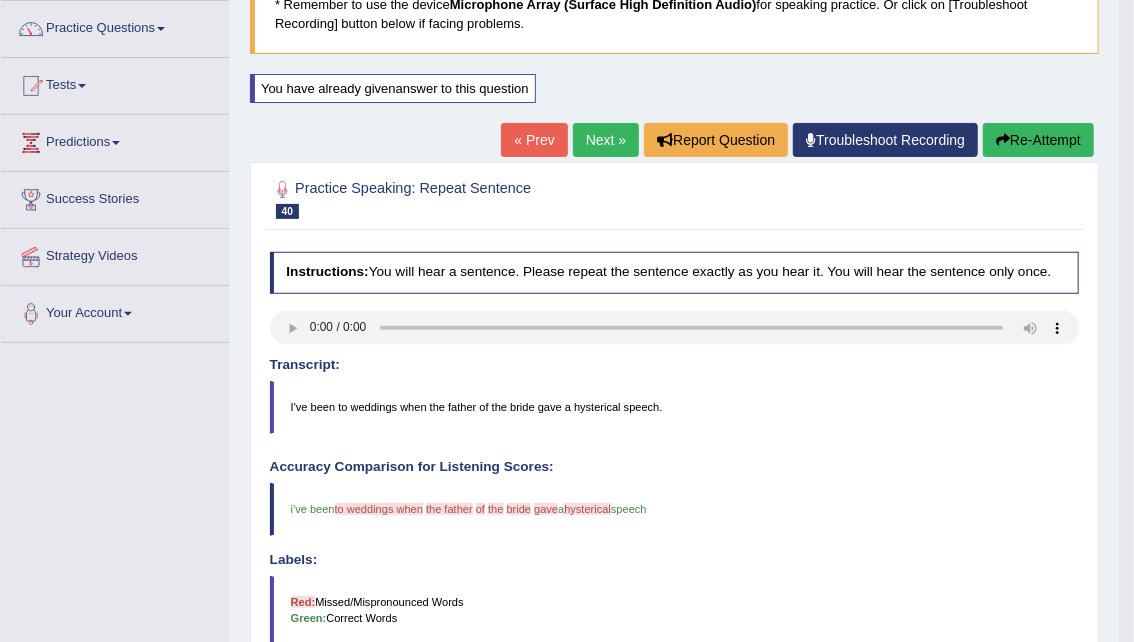 click on "Next »" at bounding box center [606, 140] 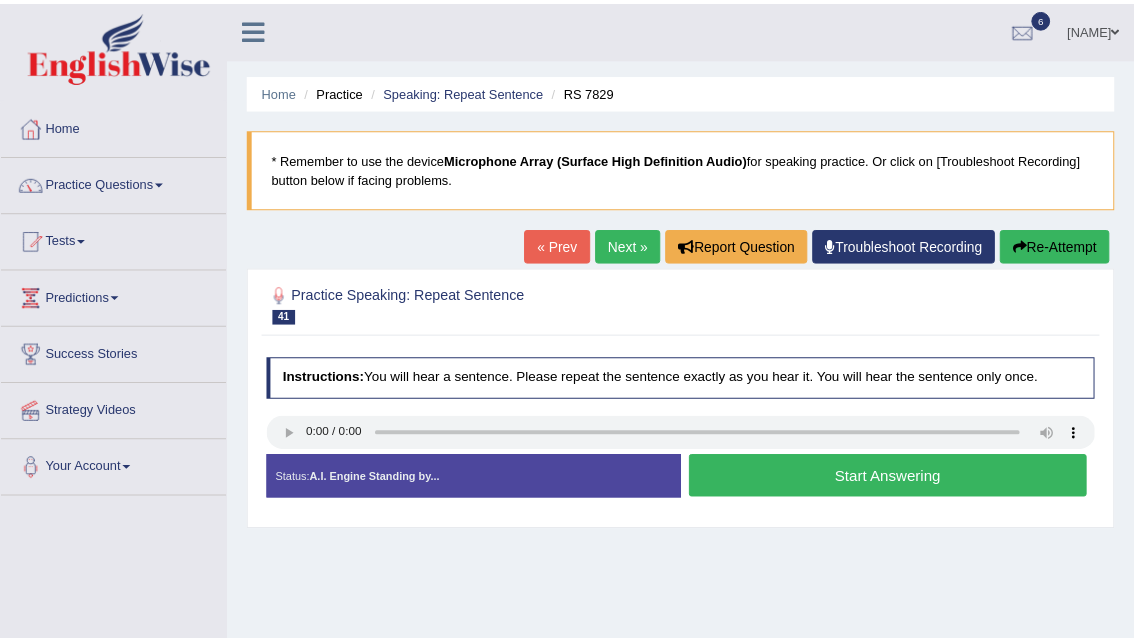 scroll, scrollTop: 0, scrollLeft: 0, axis: both 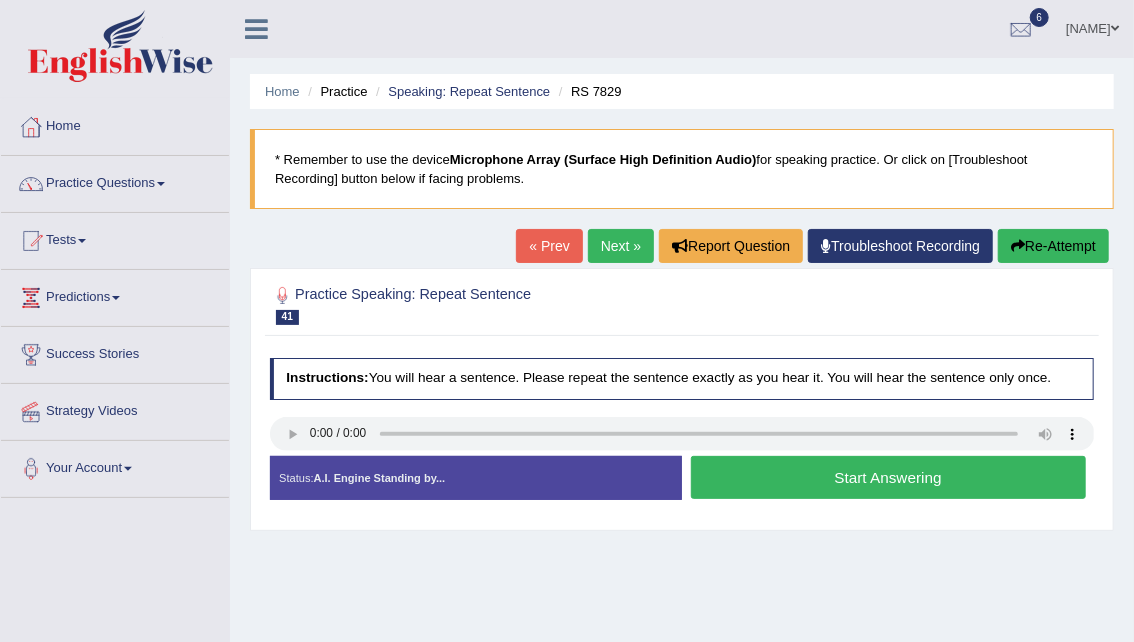 click on "Start Answering" at bounding box center [888, 477] 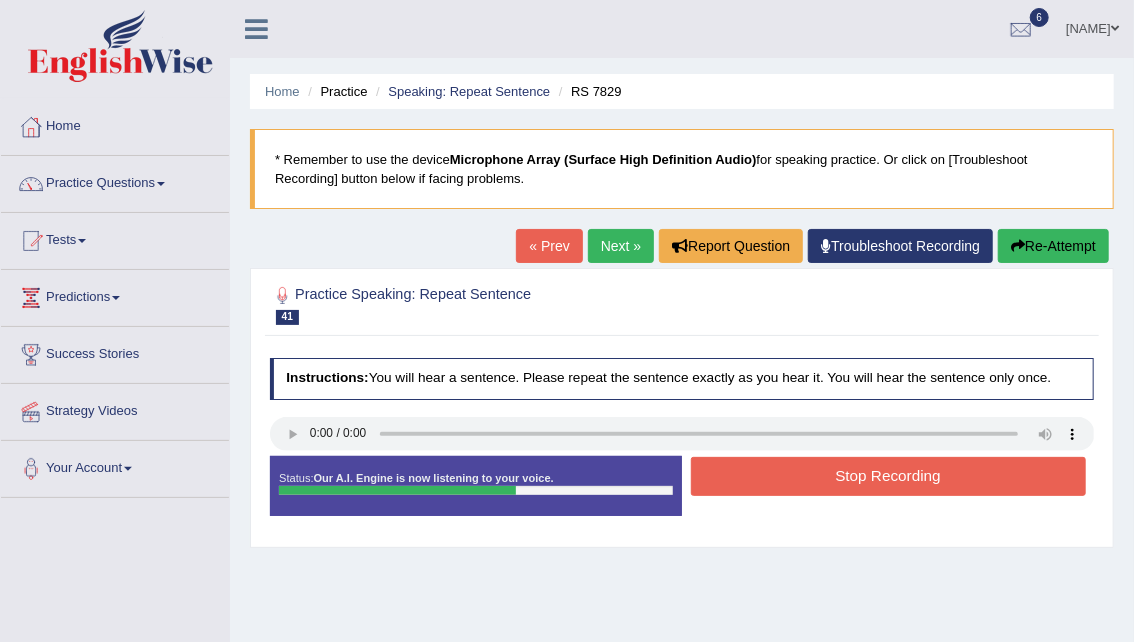 click on "Stop Recording" at bounding box center (888, 476) 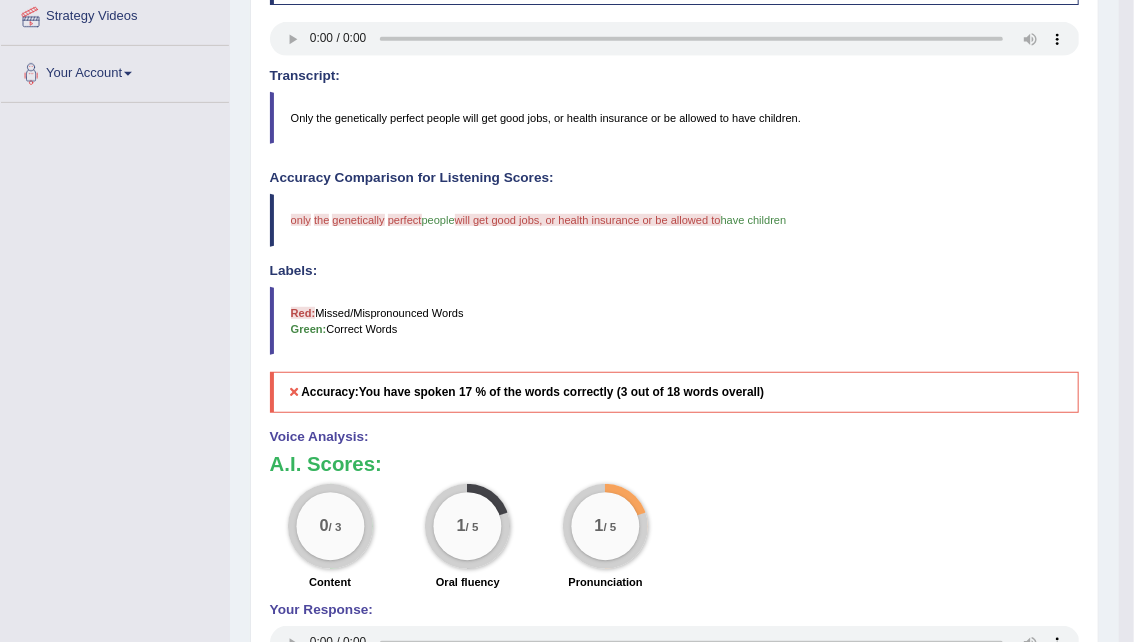 scroll, scrollTop: 398, scrollLeft: 0, axis: vertical 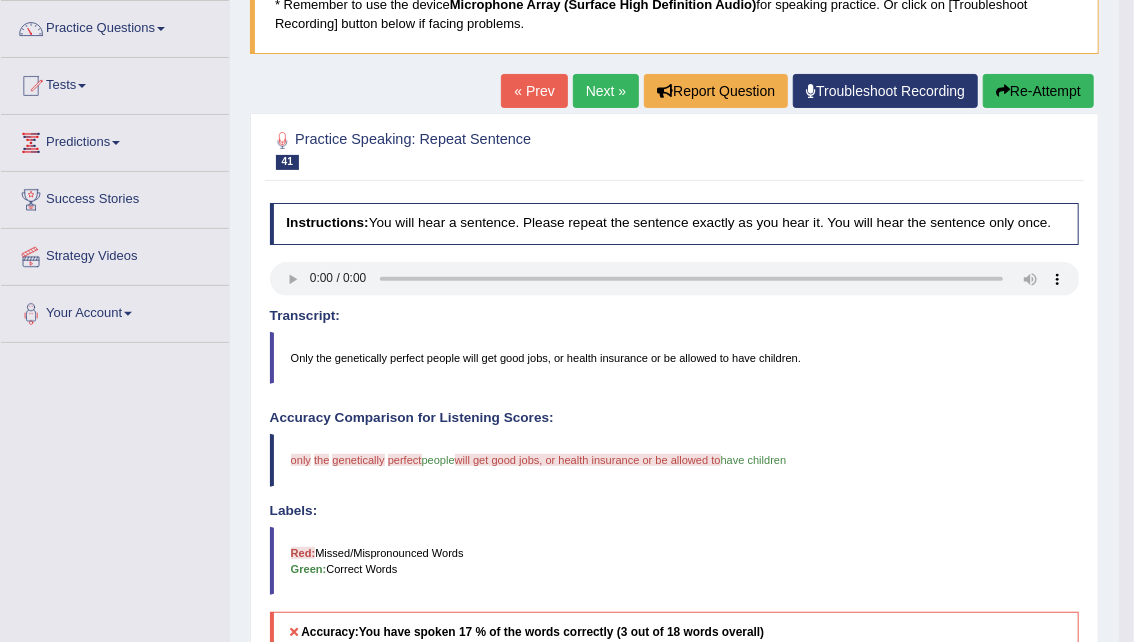 click on "Re-Attempt" at bounding box center (1038, 91) 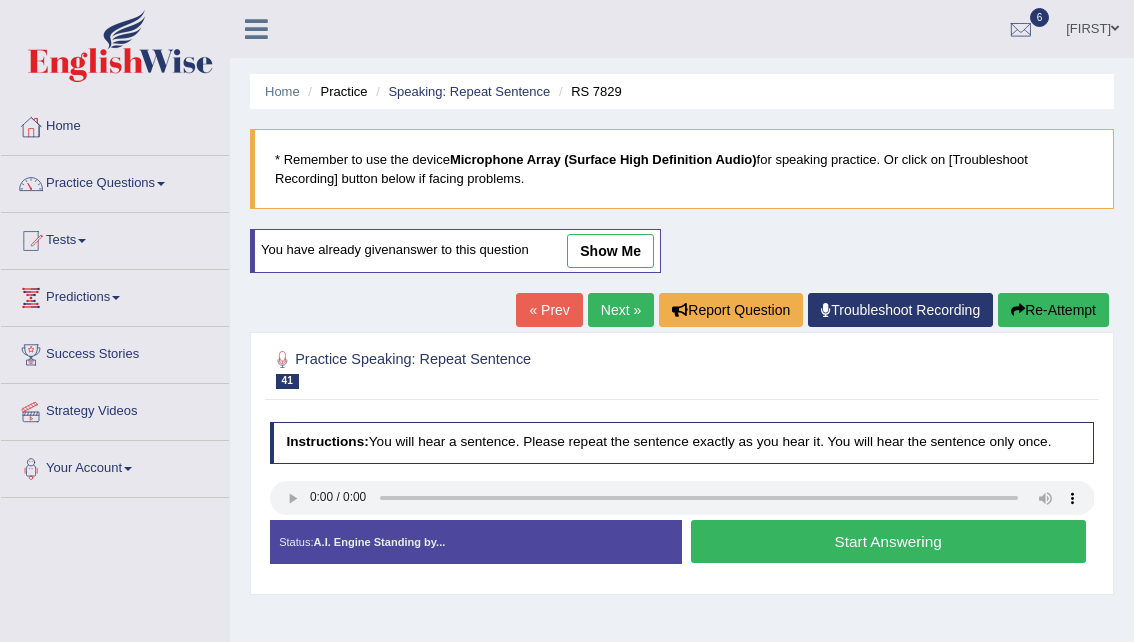 scroll, scrollTop: 162, scrollLeft: 0, axis: vertical 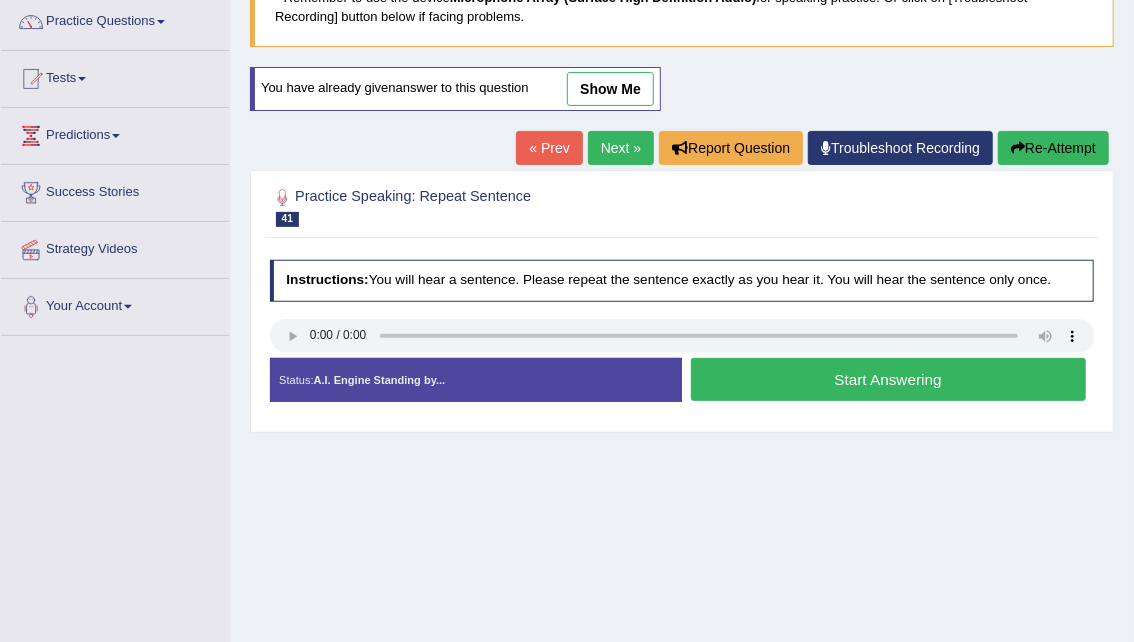 click on "Start Answering" at bounding box center [888, 379] 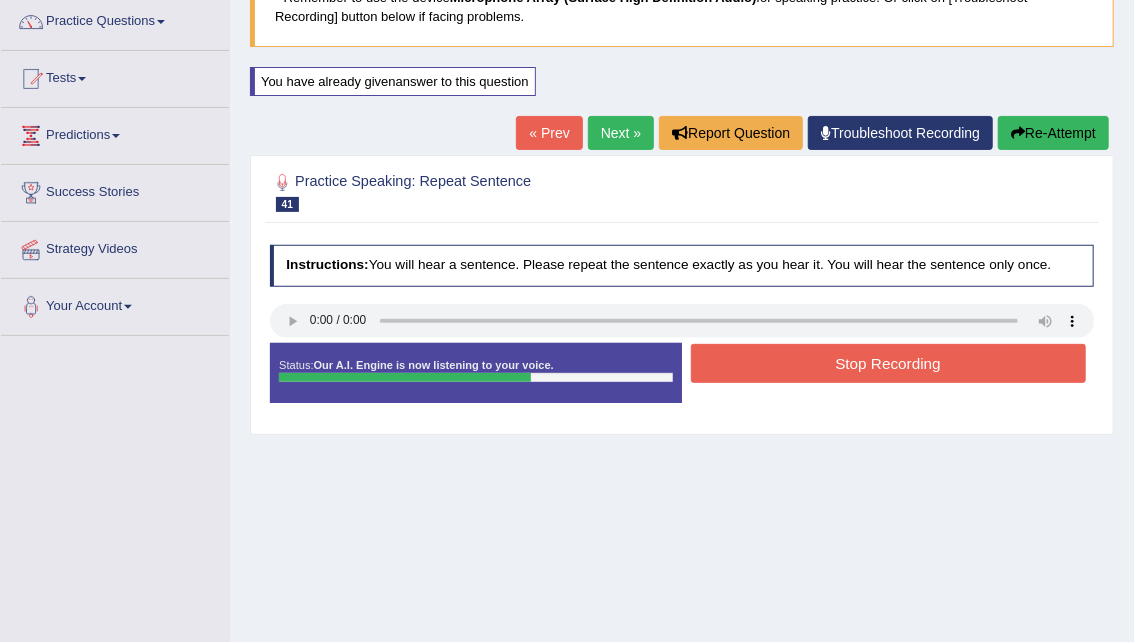 click on "Stop Recording" at bounding box center (888, 363) 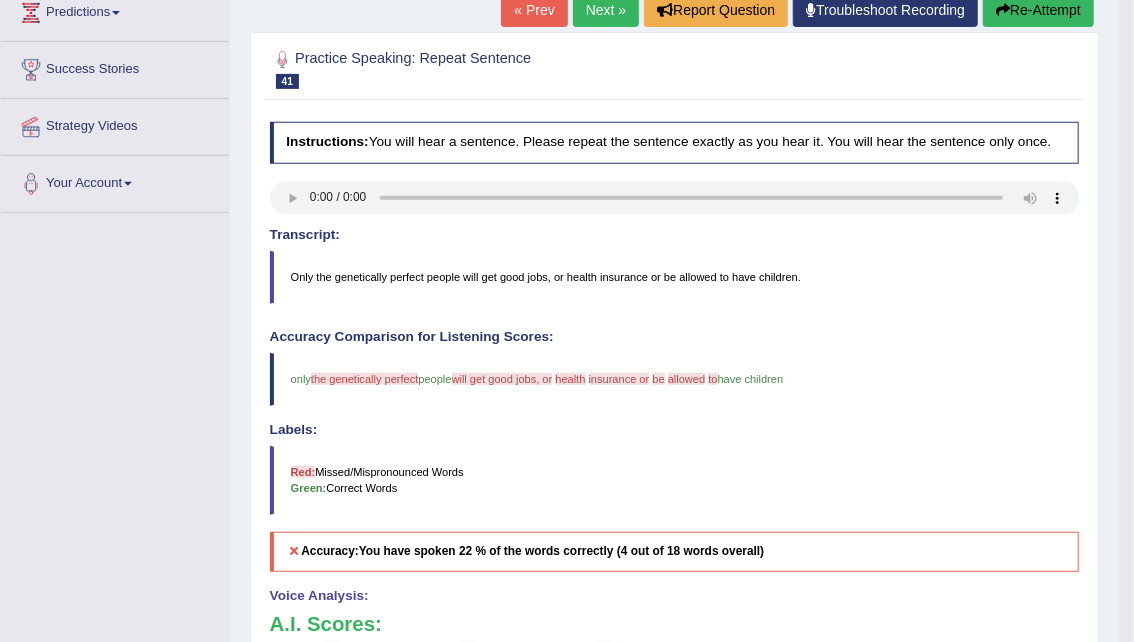 scroll, scrollTop: 282, scrollLeft: 0, axis: vertical 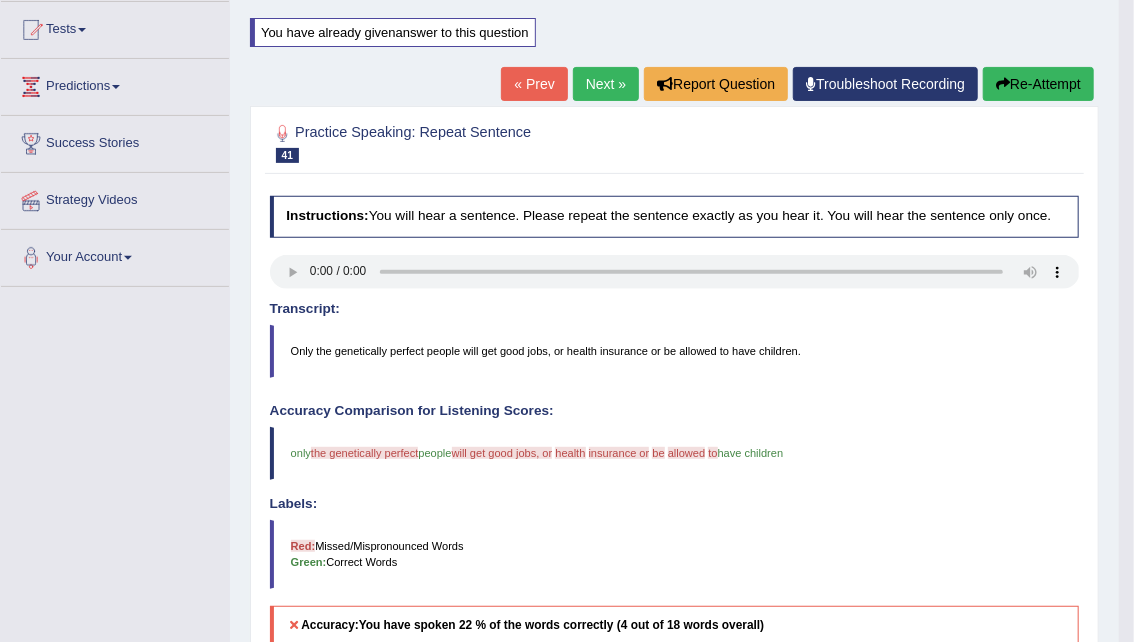 click on "Re-Attempt" at bounding box center (1038, 84) 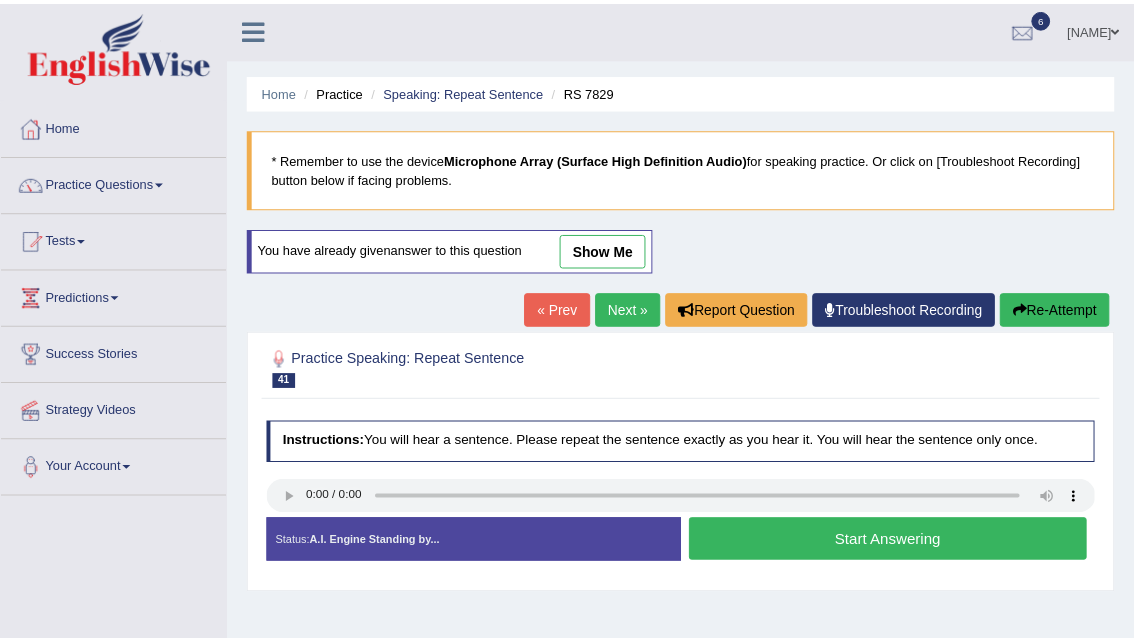 scroll, scrollTop: 218, scrollLeft: 0, axis: vertical 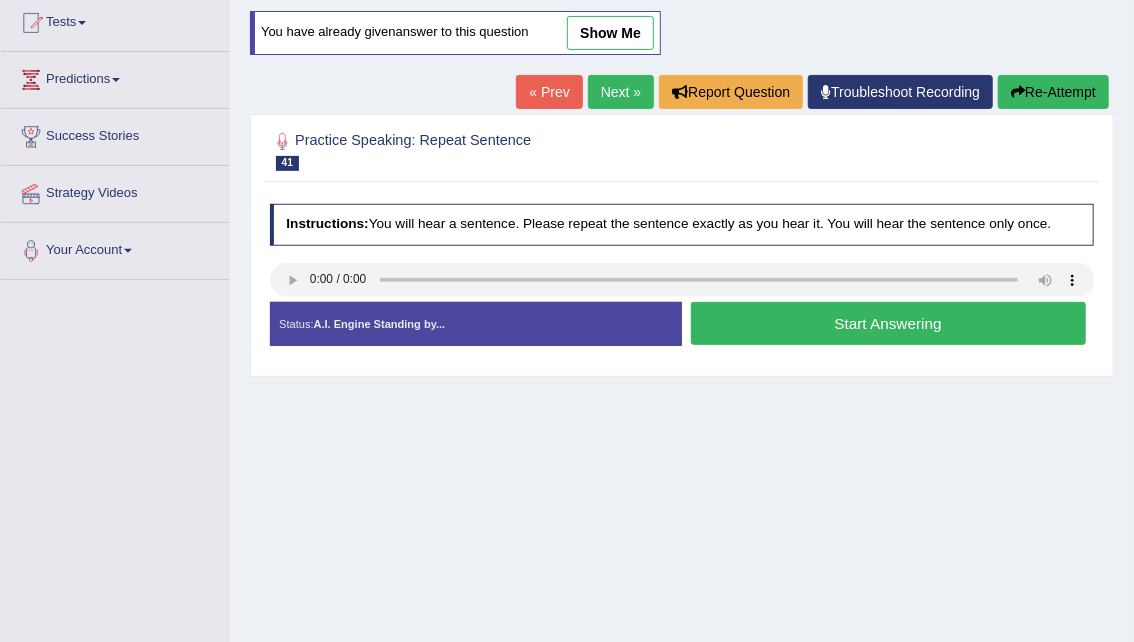 click on "Start Answering" at bounding box center [888, 323] 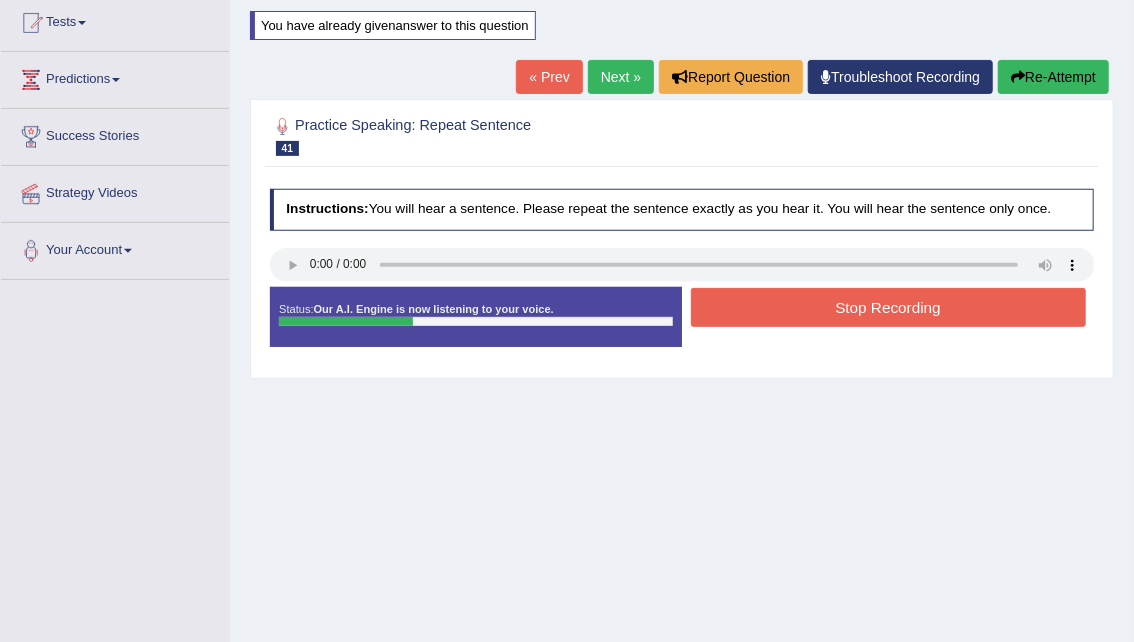 click on "Stop Recording" at bounding box center [888, 307] 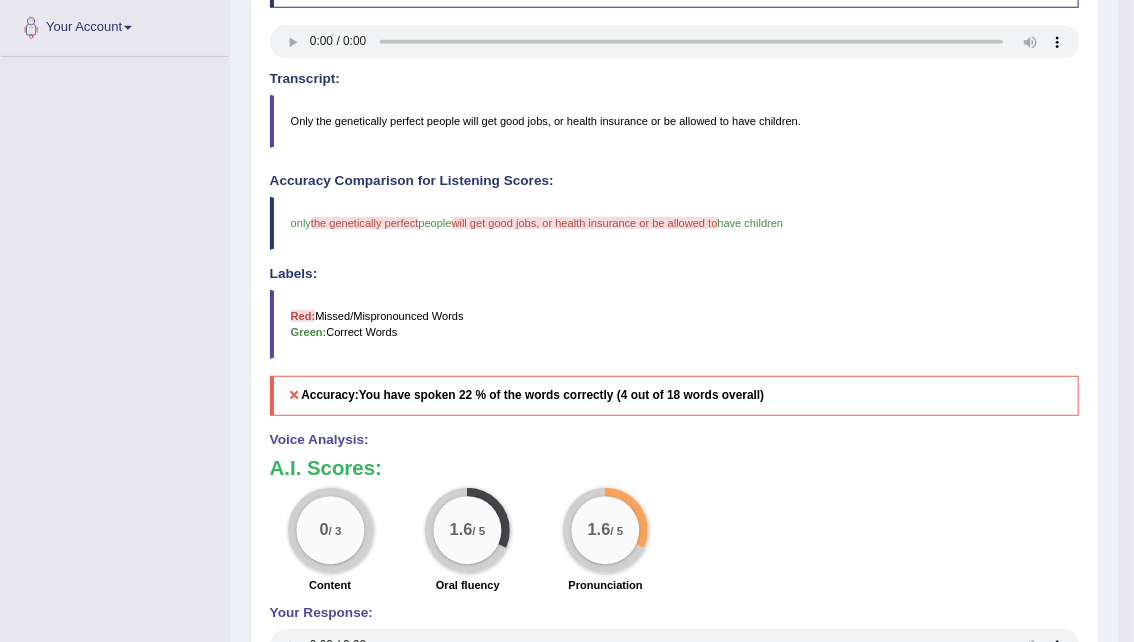 scroll, scrollTop: 440, scrollLeft: 0, axis: vertical 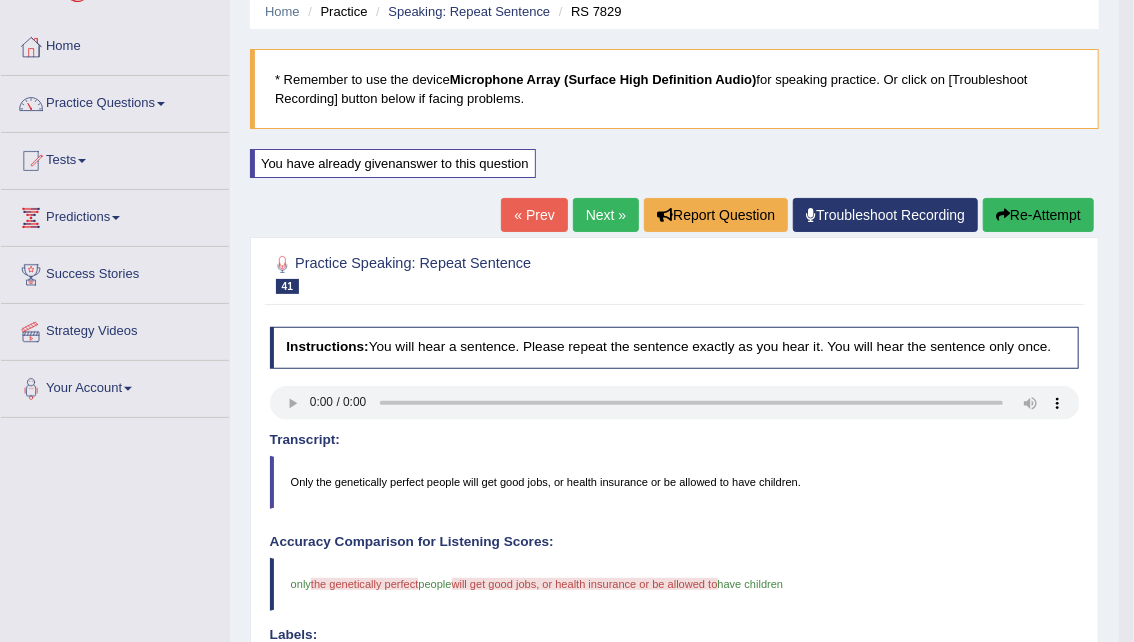 click on "Re-Attempt" at bounding box center (1038, 215) 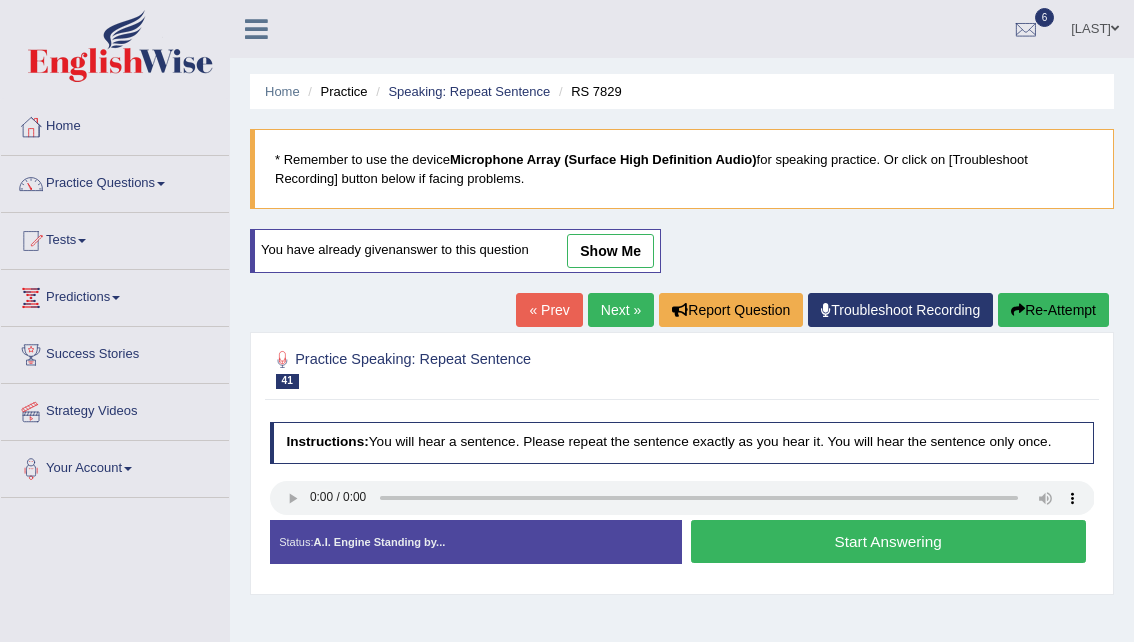 scroll, scrollTop: 80, scrollLeft: 0, axis: vertical 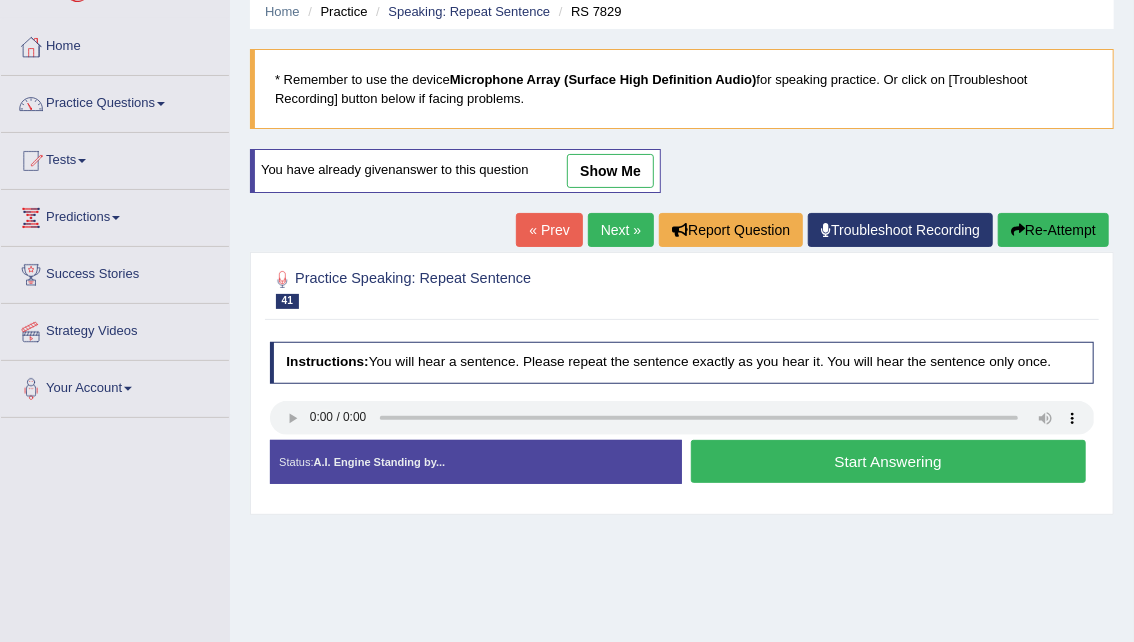 click on "Start Answering" at bounding box center (888, 461) 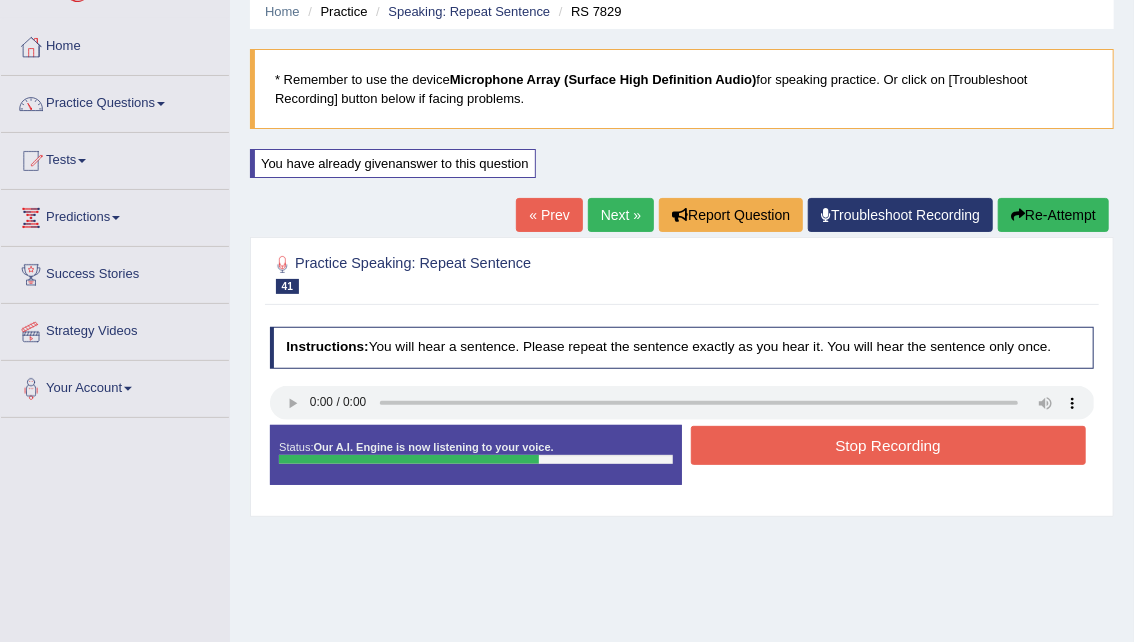 click on "Stop Recording" at bounding box center (888, 445) 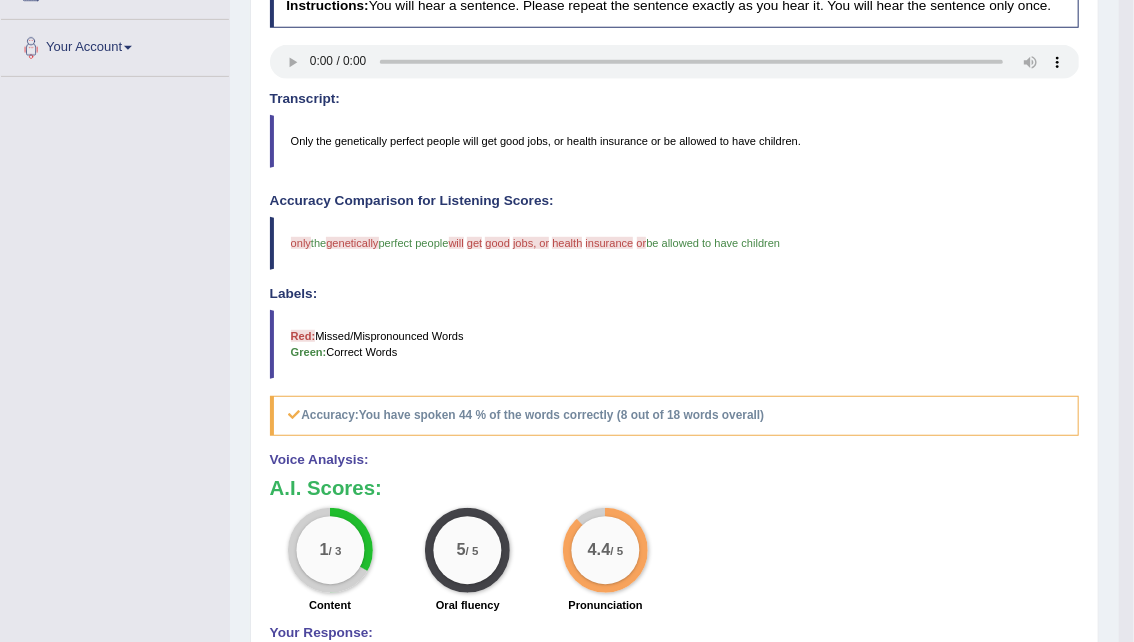 scroll, scrollTop: 422, scrollLeft: 0, axis: vertical 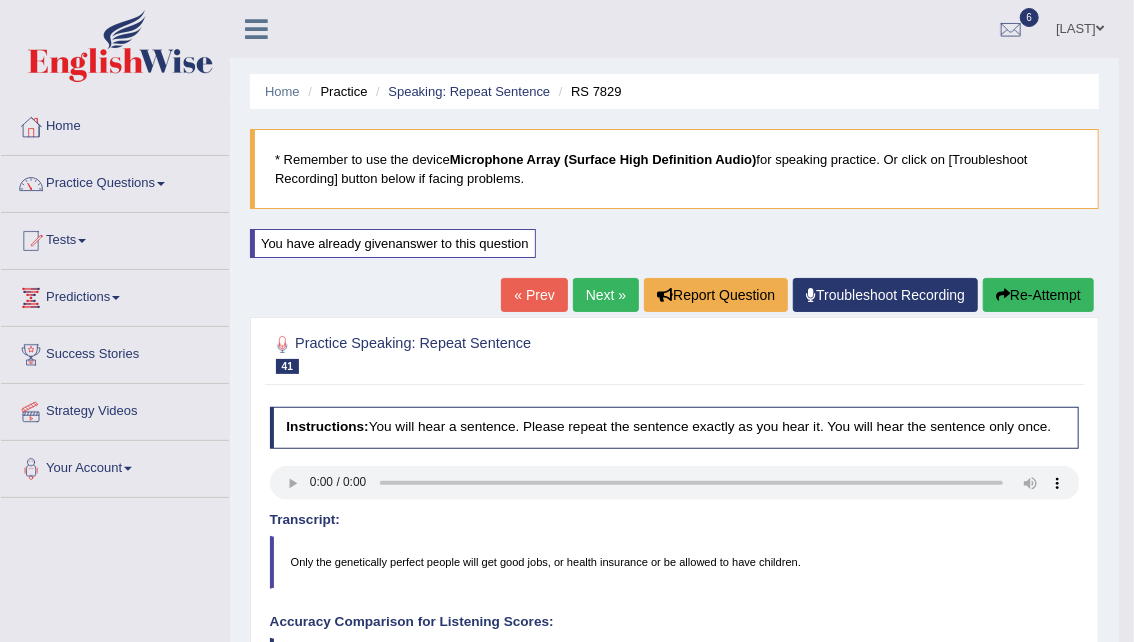 click on "Next »" at bounding box center (606, 295) 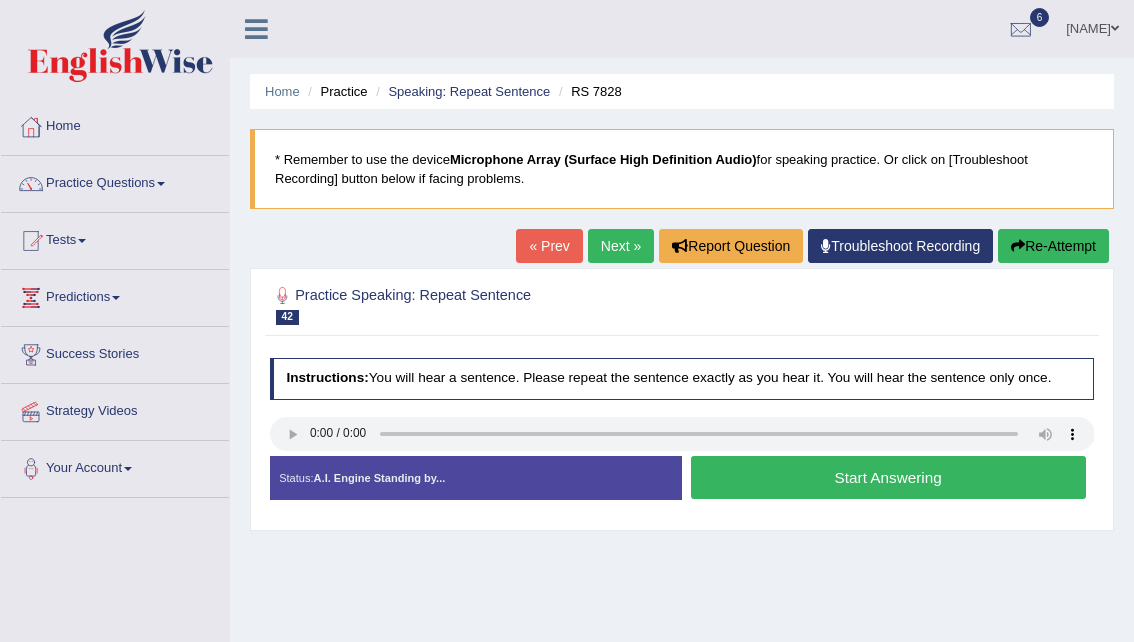 scroll, scrollTop: 0, scrollLeft: 0, axis: both 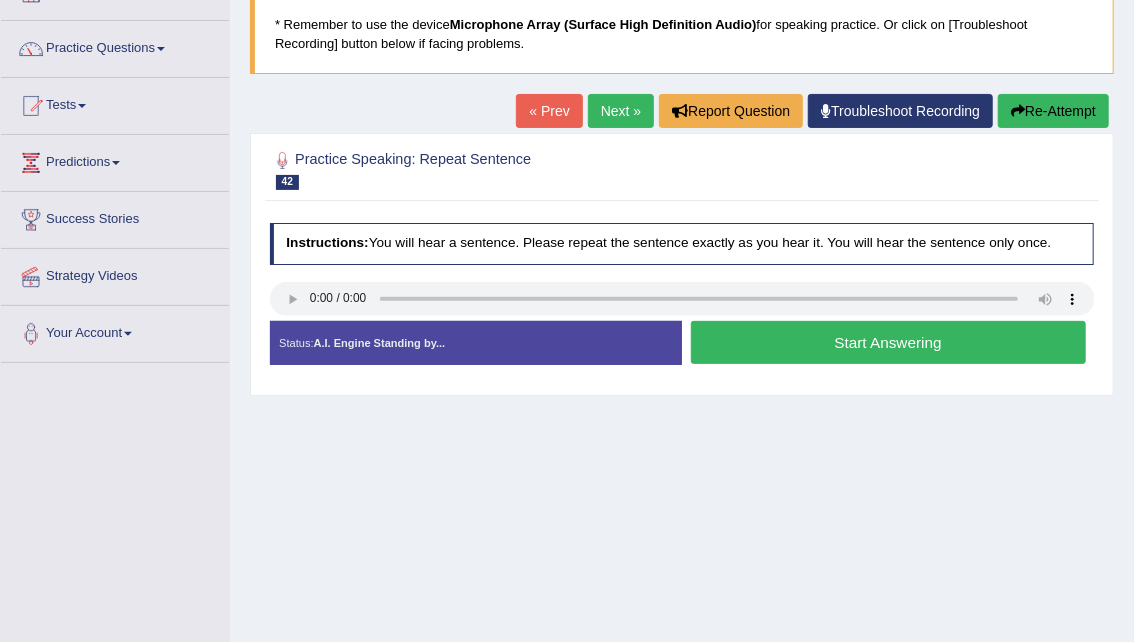 click on "Start Answering" at bounding box center [888, 342] 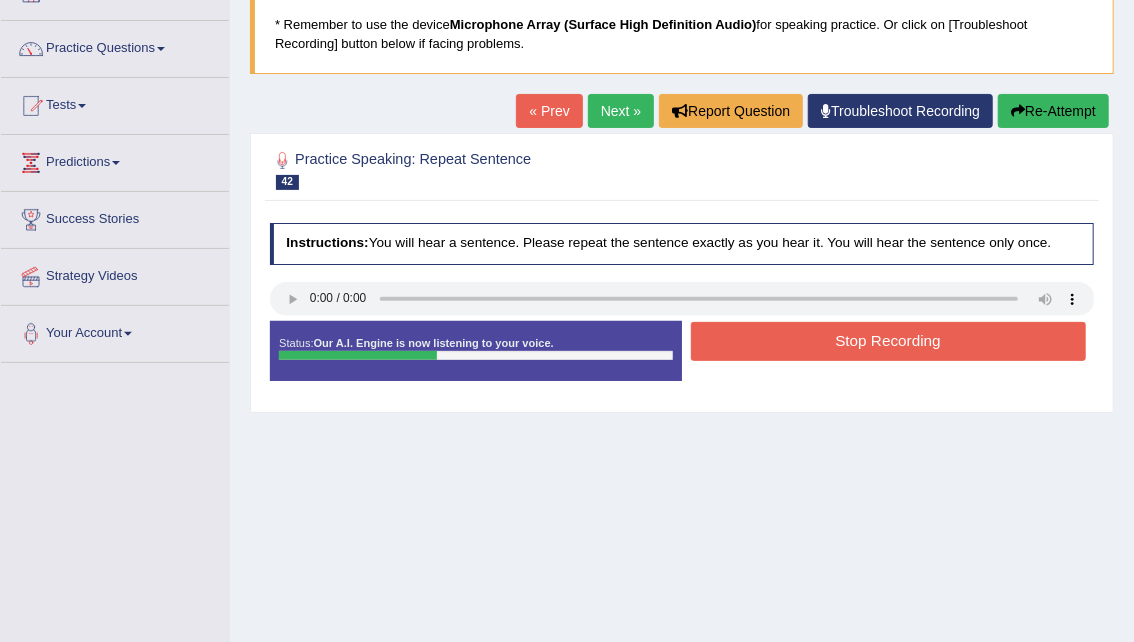 click on "Stop Recording" at bounding box center [888, 341] 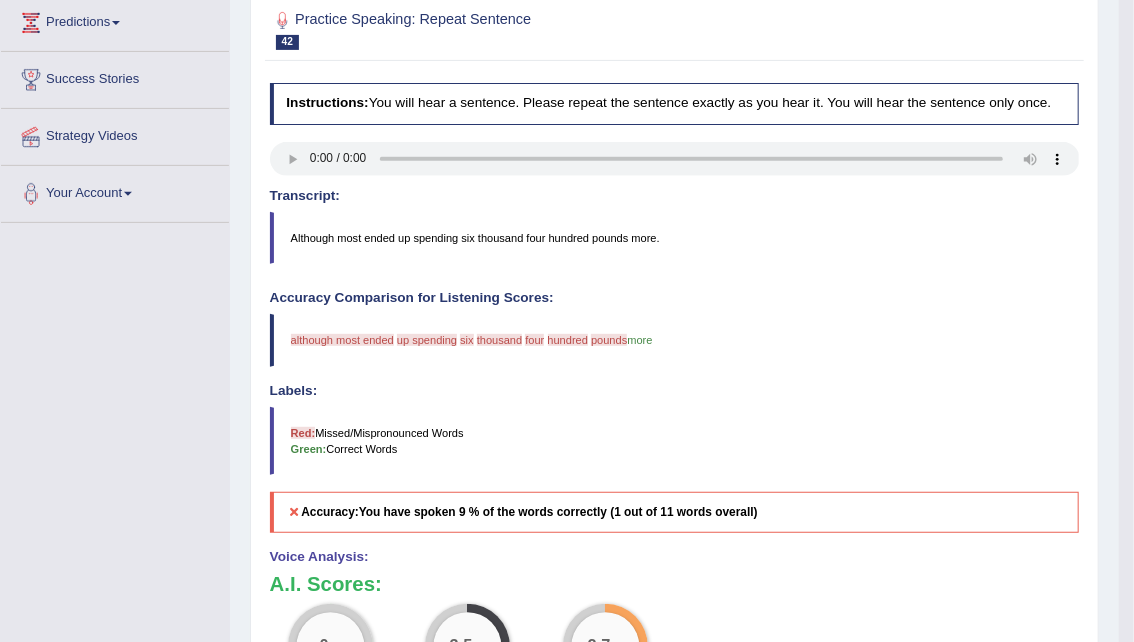 scroll, scrollTop: 263, scrollLeft: 0, axis: vertical 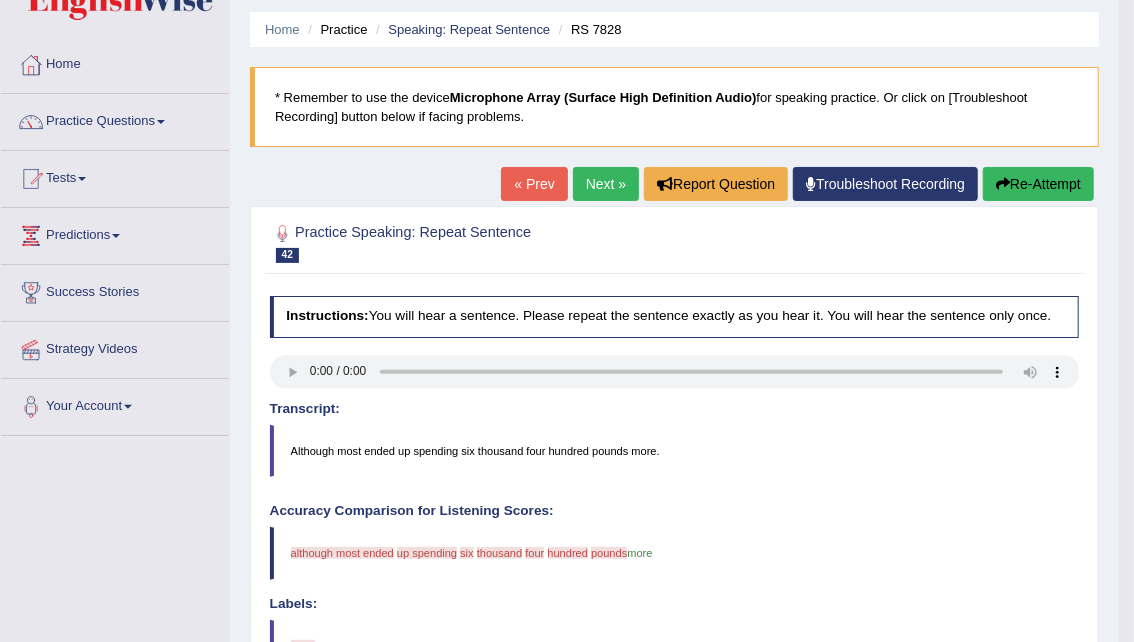 click on "Re-Attempt" at bounding box center (1038, 184) 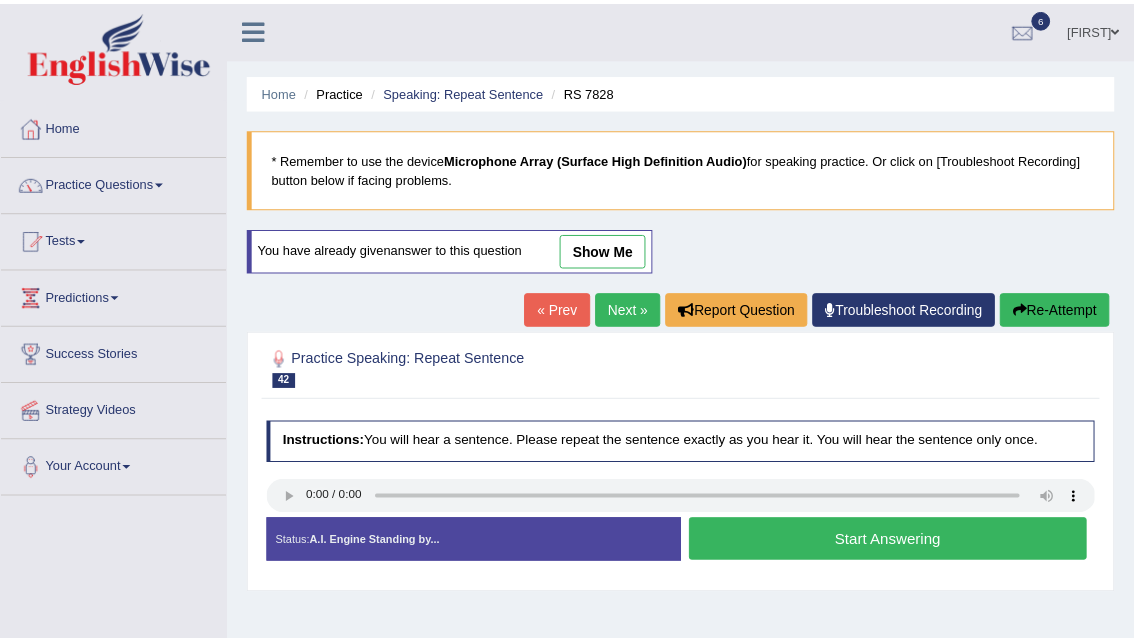 scroll, scrollTop: 62, scrollLeft: 0, axis: vertical 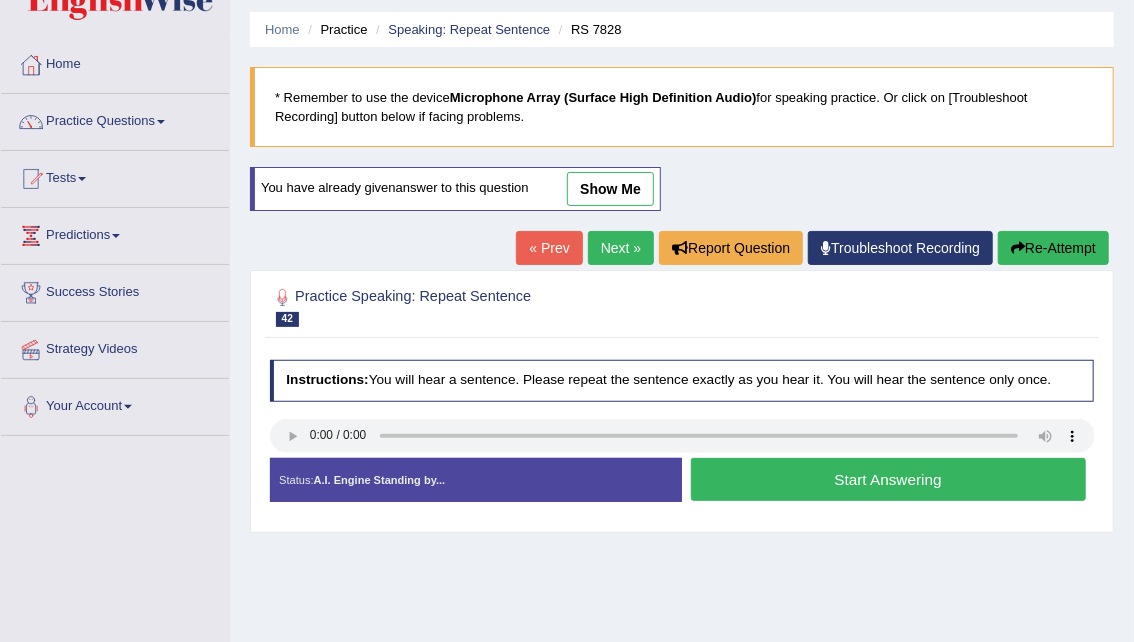 click on "Start Answering" at bounding box center [888, 479] 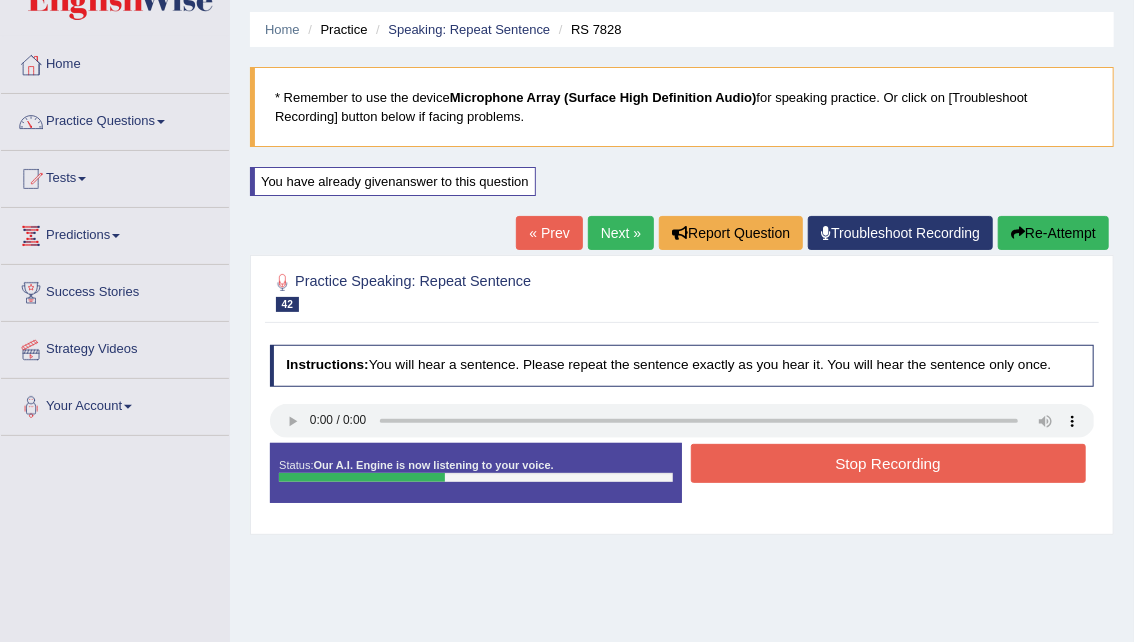 click on "Stop Recording" at bounding box center (888, 463) 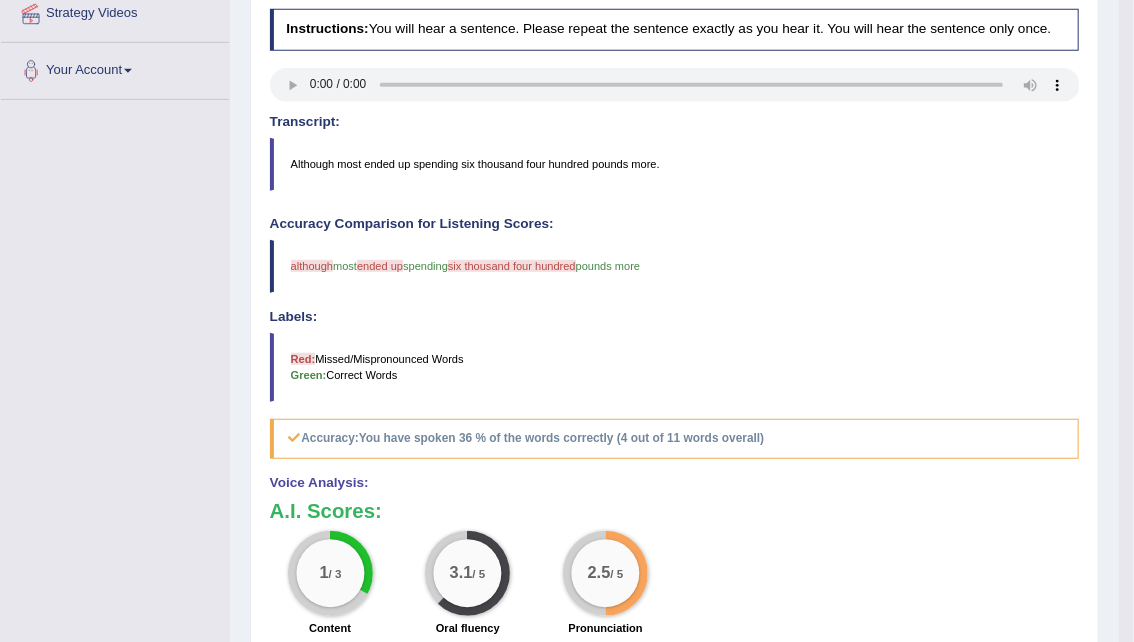 scroll, scrollTop: 382, scrollLeft: 0, axis: vertical 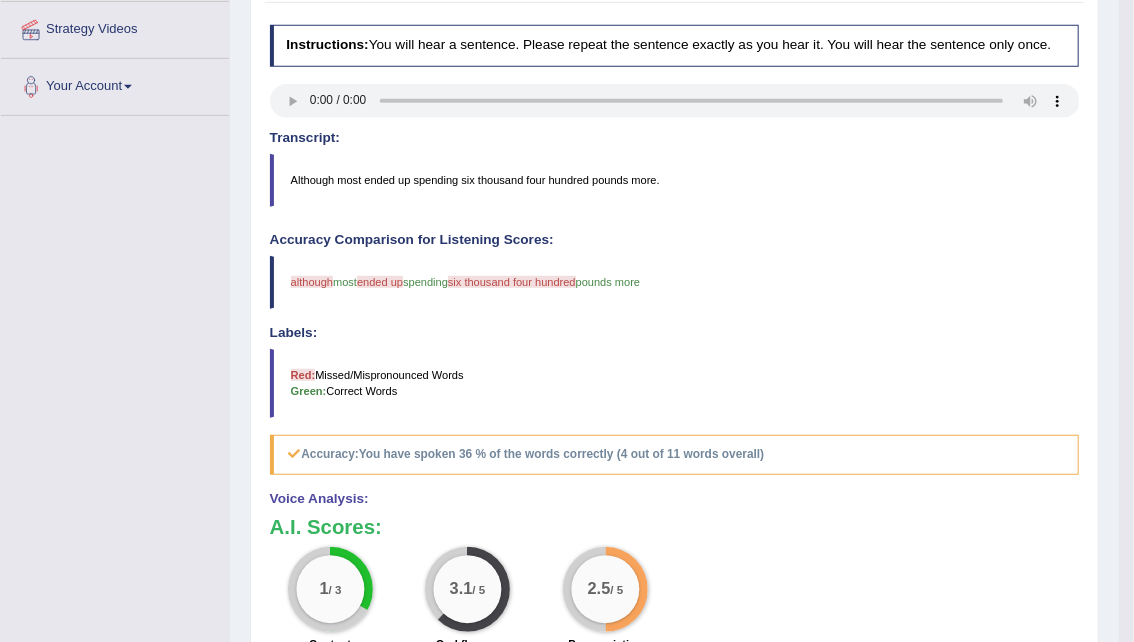 click on "Toggle navigation
Home
Practice Questions   Speaking Practice Read Aloud
Repeat Sentence
Describe Image
Re-tell Lecture
Answer Short Question
Summarize Group Discussion
Respond To A Situation
Writing Practice  Summarize Written Text
Write Essay
Reading Practice  Reading & Writing: Fill In The Blanks
Choose Multiple Answers
Re-order Paragraphs
Fill In The Blanks
Choose Single Answer
Listening Practice  Summarize Spoken Text
Highlight Incorrect Words
Highlight Correct Summary
Select Missing Word
Choose Single Answer
Choose Multiple Answers
Fill In The Blanks
Write From Dictation
Pronunciation
Tests
Take Mock Test" at bounding box center (567, -61) 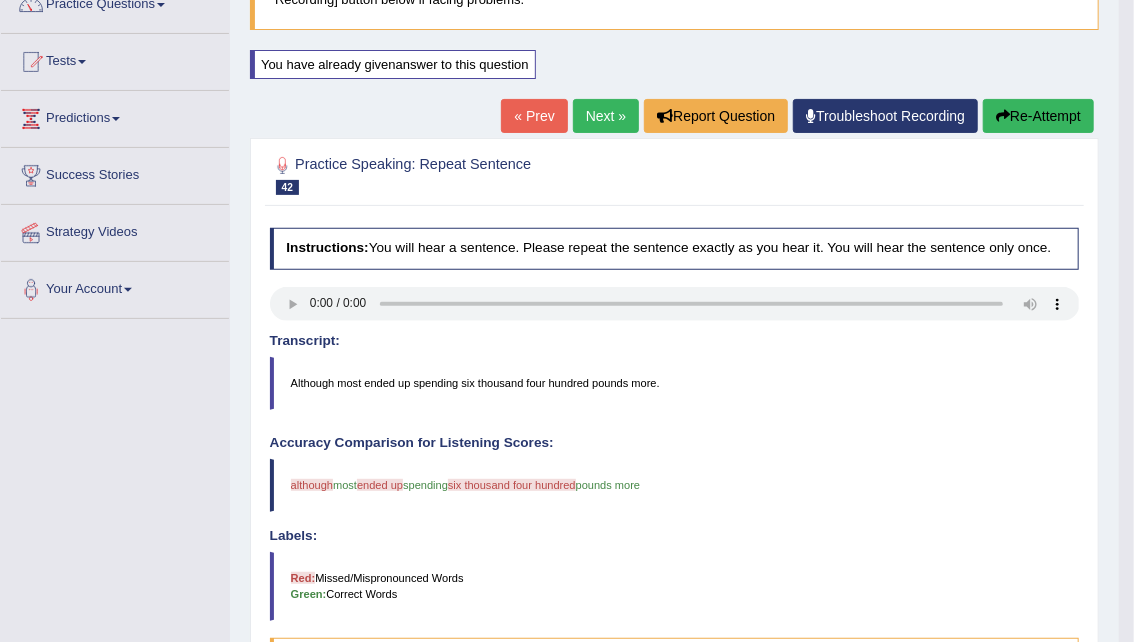 scroll, scrollTop: 77, scrollLeft: 0, axis: vertical 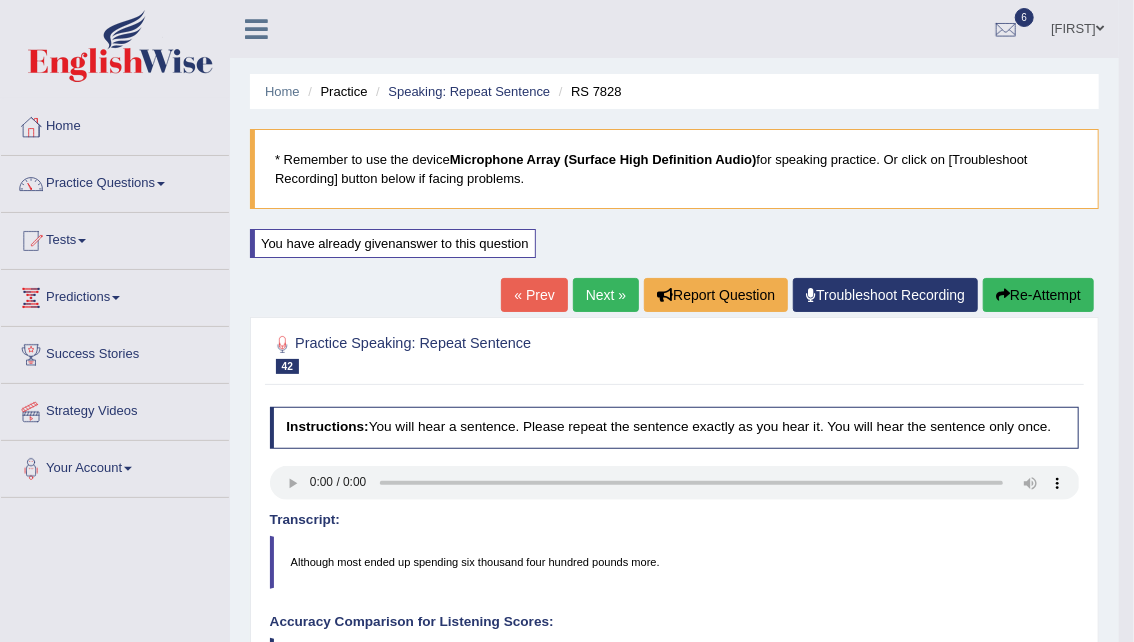 click on "Next »" at bounding box center (606, 295) 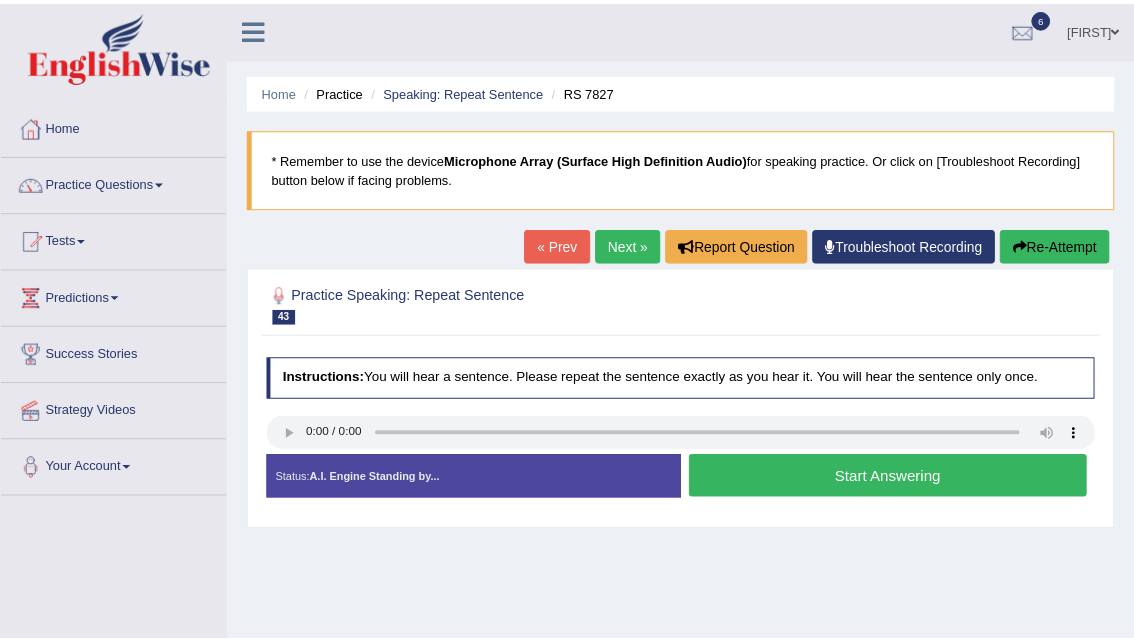 scroll, scrollTop: 0, scrollLeft: 0, axis: both 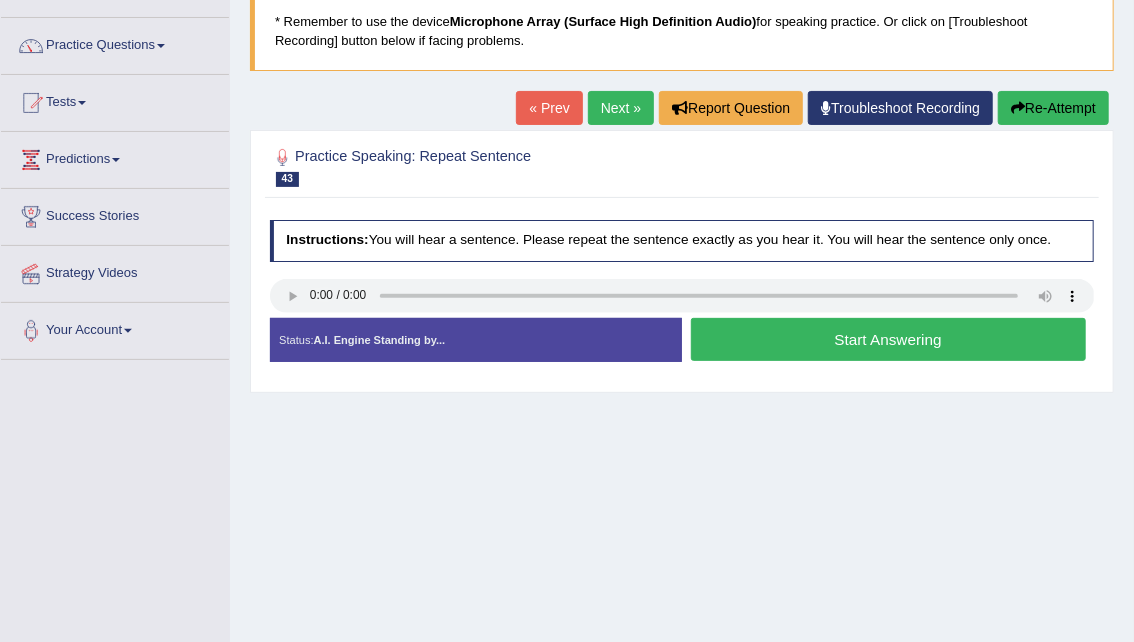 click on "Start Answering" at bounding box center (888, 339) 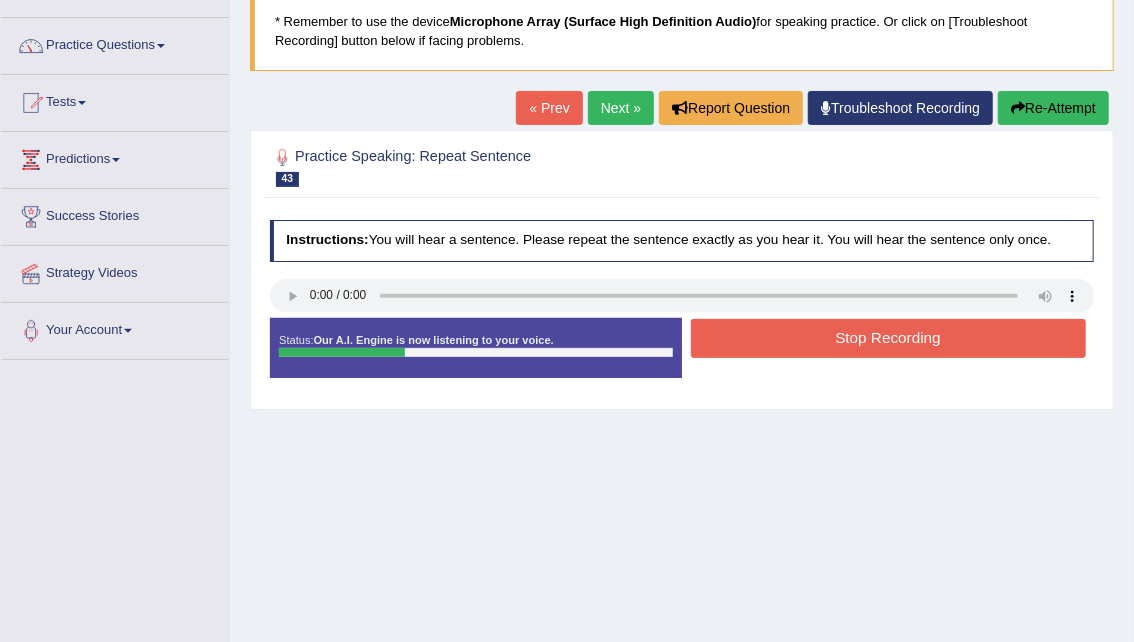 click on "Stop Recording" at bounding box center [888, 338] 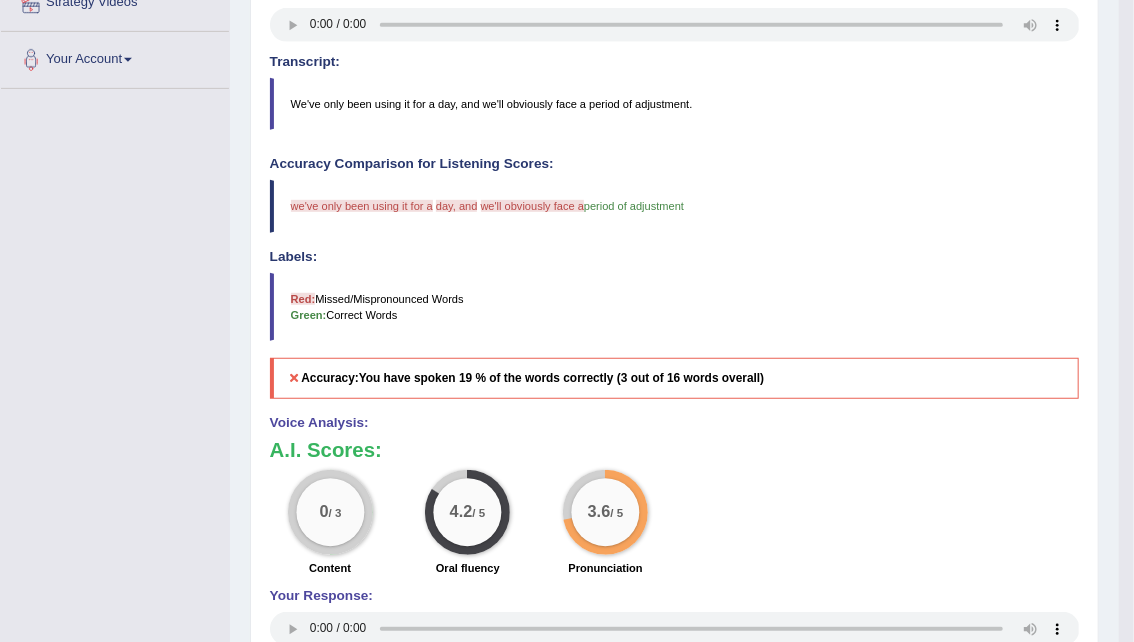 scroll, scrollTop: 408, scrollLeft: 0, axis: vertical 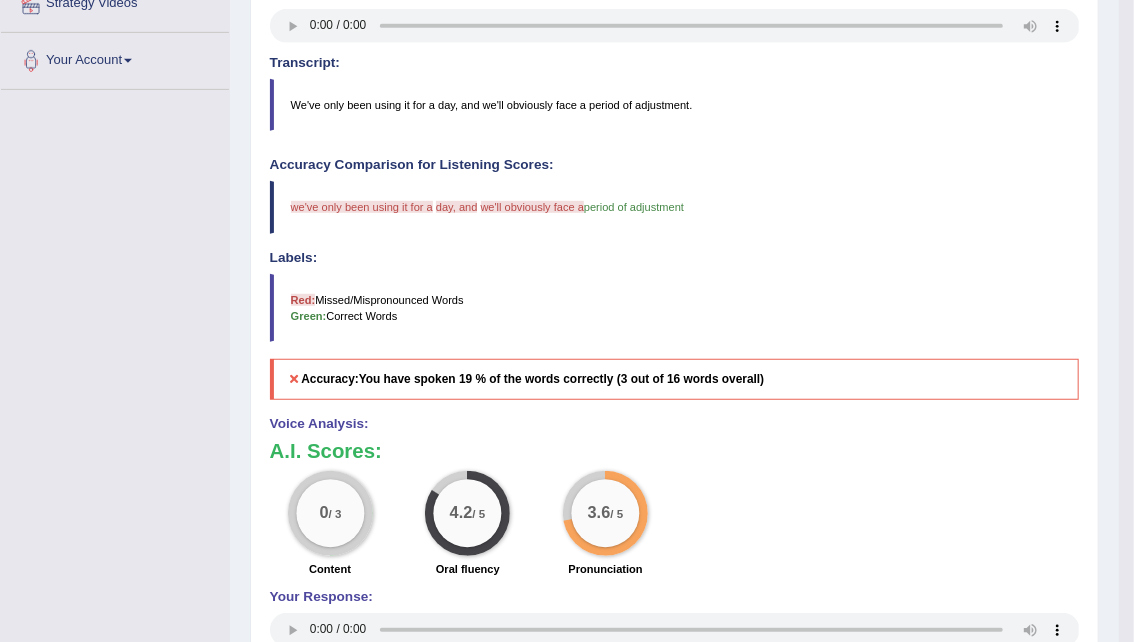 click on "Transcript:" at bounding box center (675, 63) 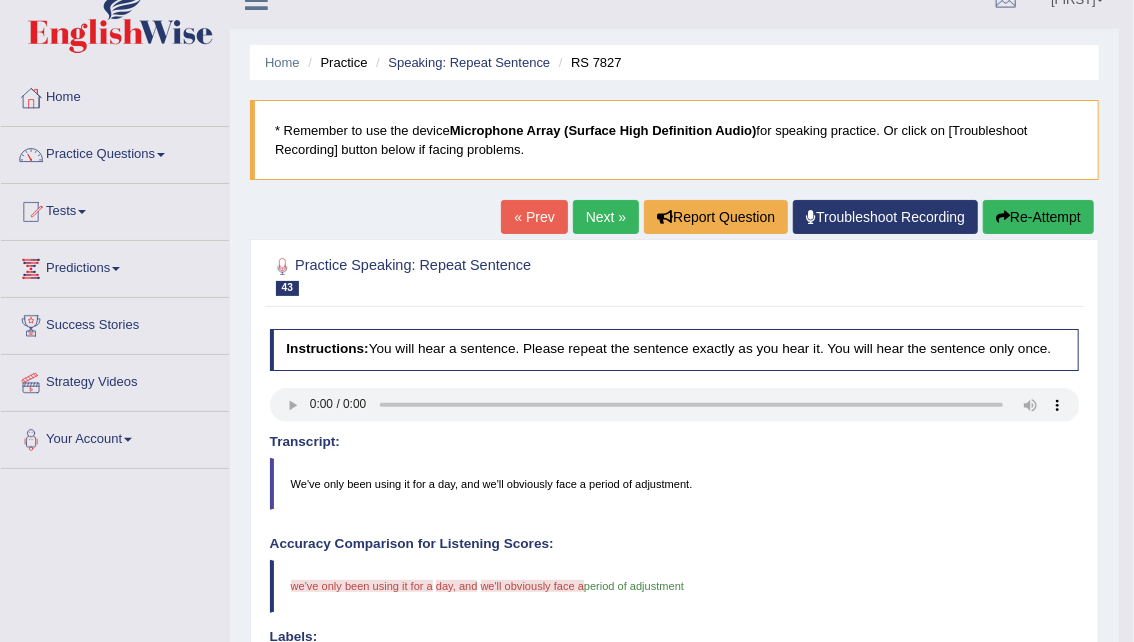 scroll, scrollTop: 20, scrollLeft: 0, axis: vertical 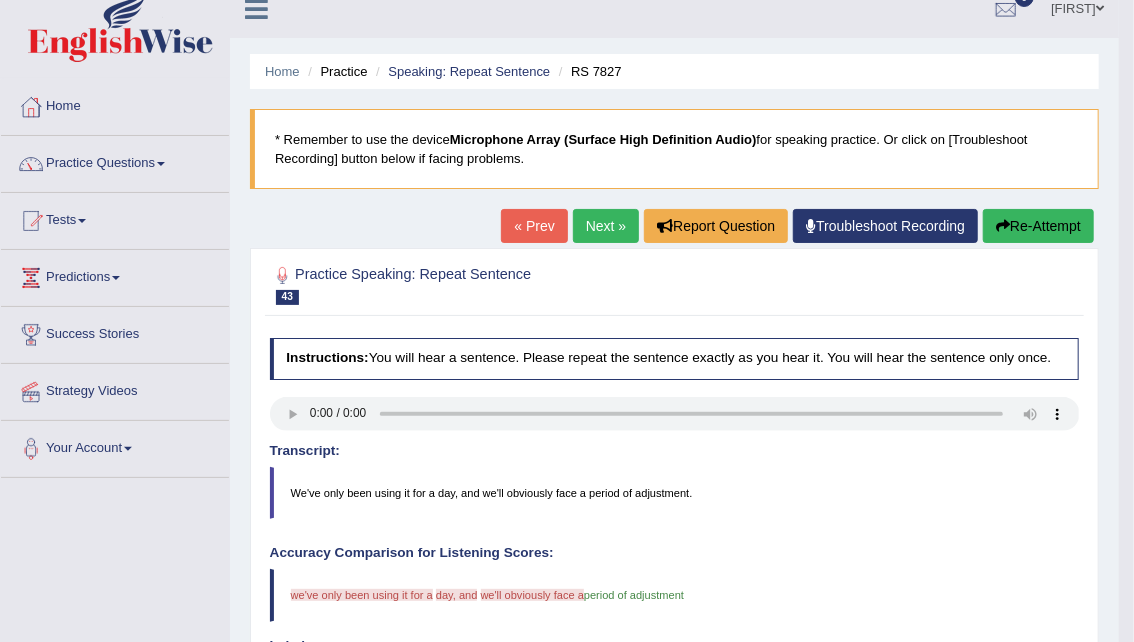 click on "Next »" at bounding box center (606, 226) 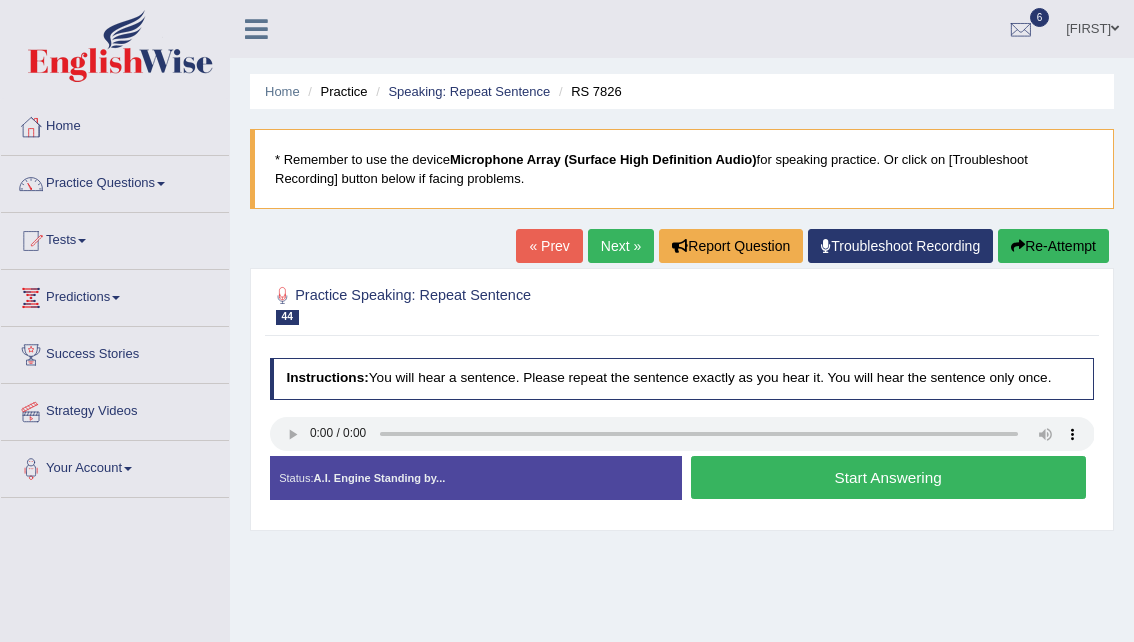 scroll, scrollTop: 0, scrollLeft: 0, axis: both 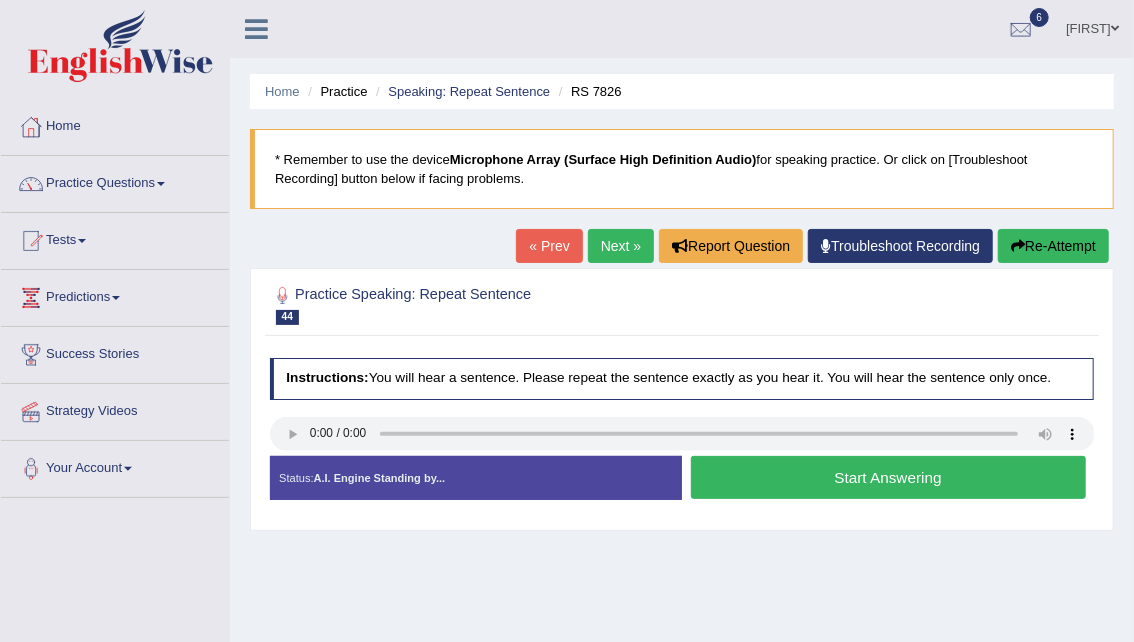 click on "Start Answering" at bounding box center (888, 477) 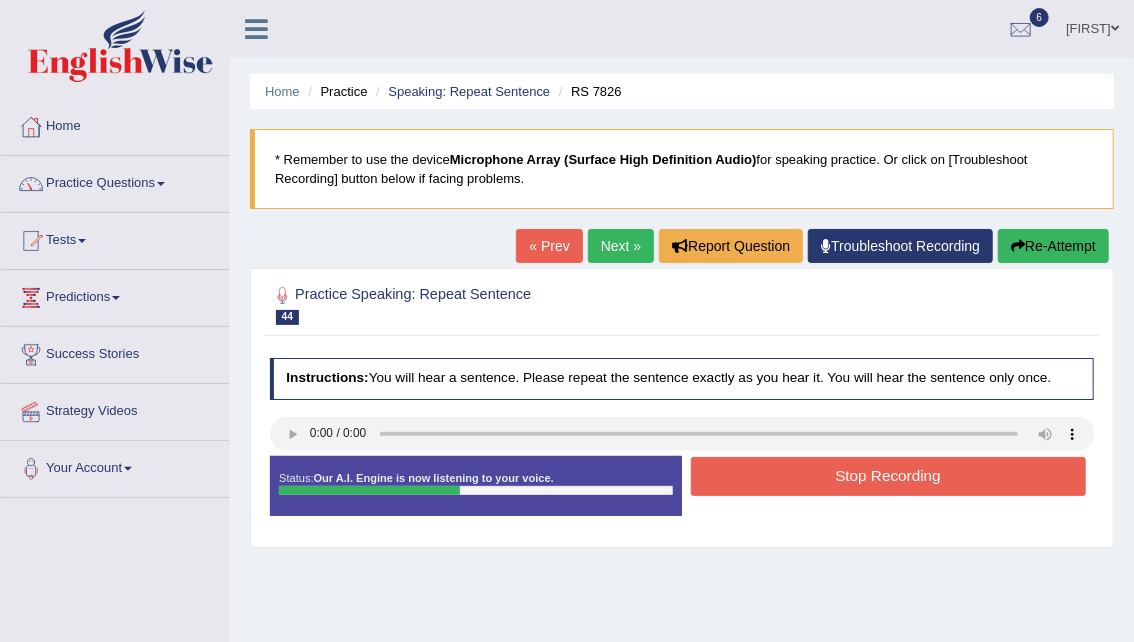 click on "Stop Recording" at bounding box center (888, 476) 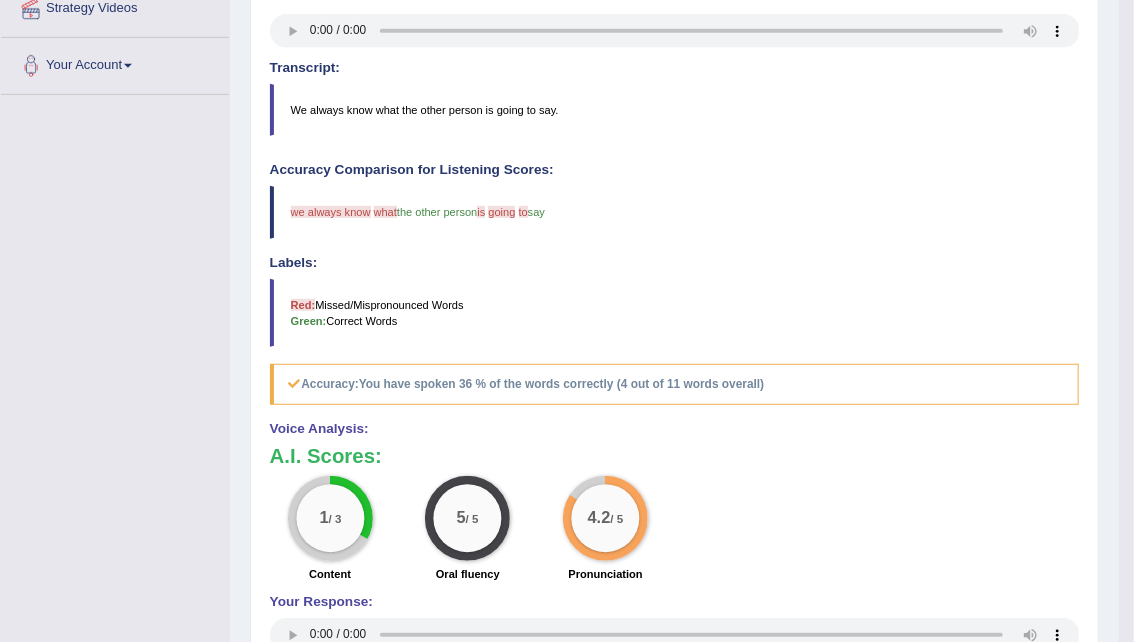 scroll, scrollTop: 0, scrollLeft: 0, axis: both 